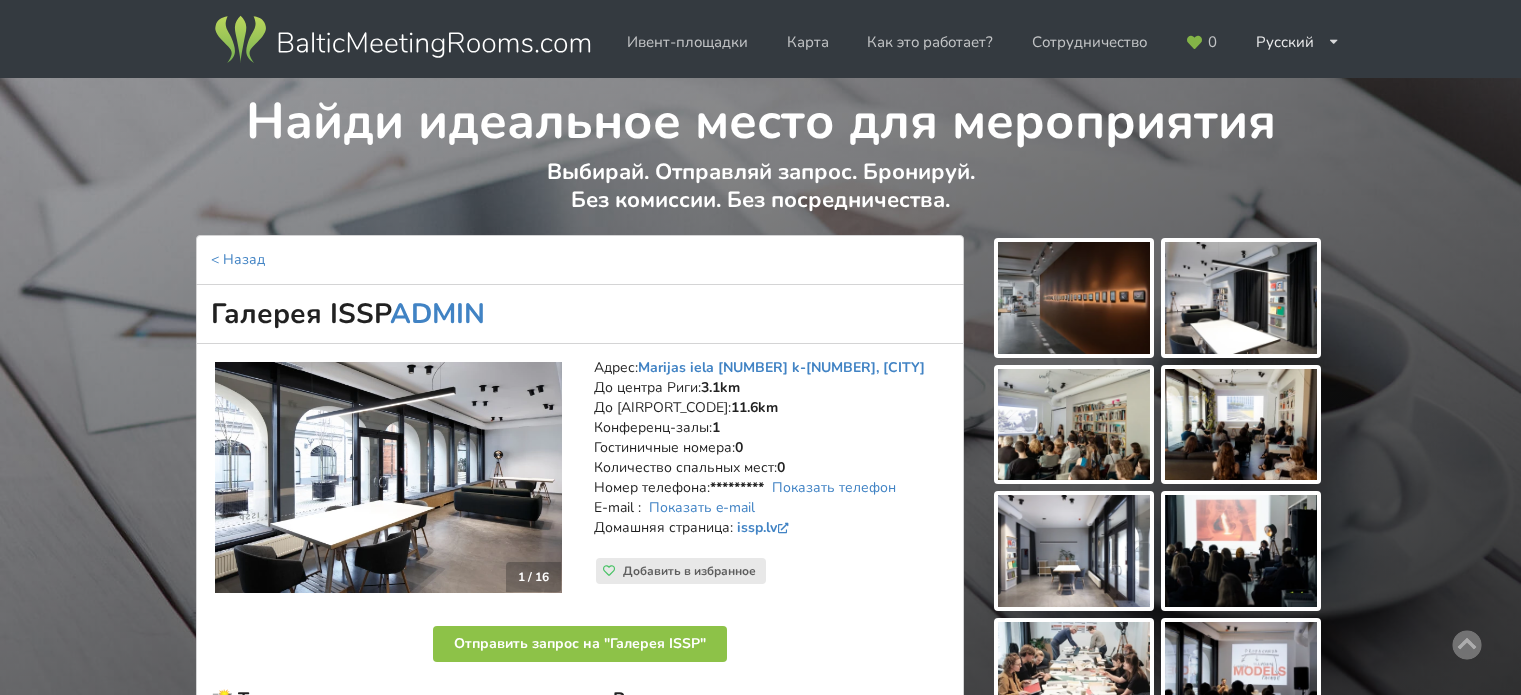 scroll, scrollTop: 0, scrollLeft: 0, axis: both 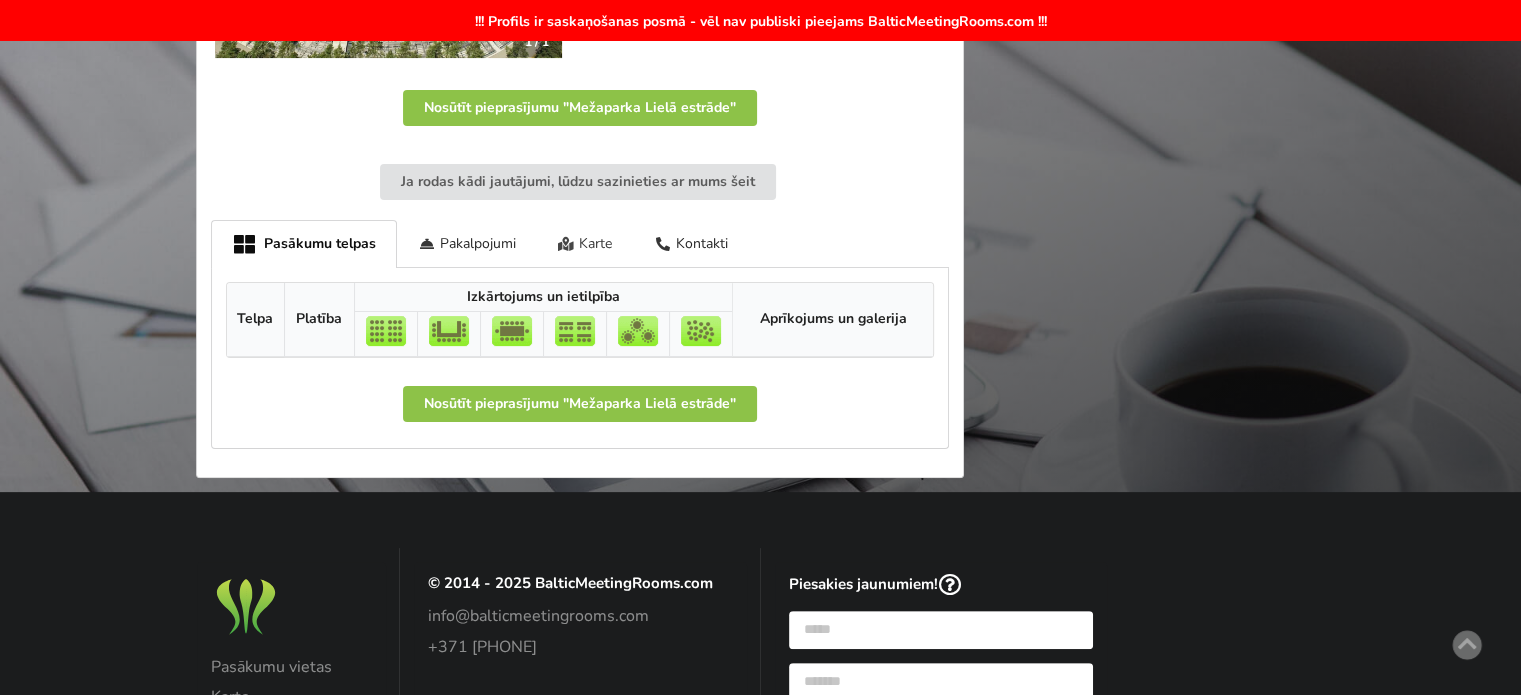 click on "Karte" at bounding box center (585, 243) 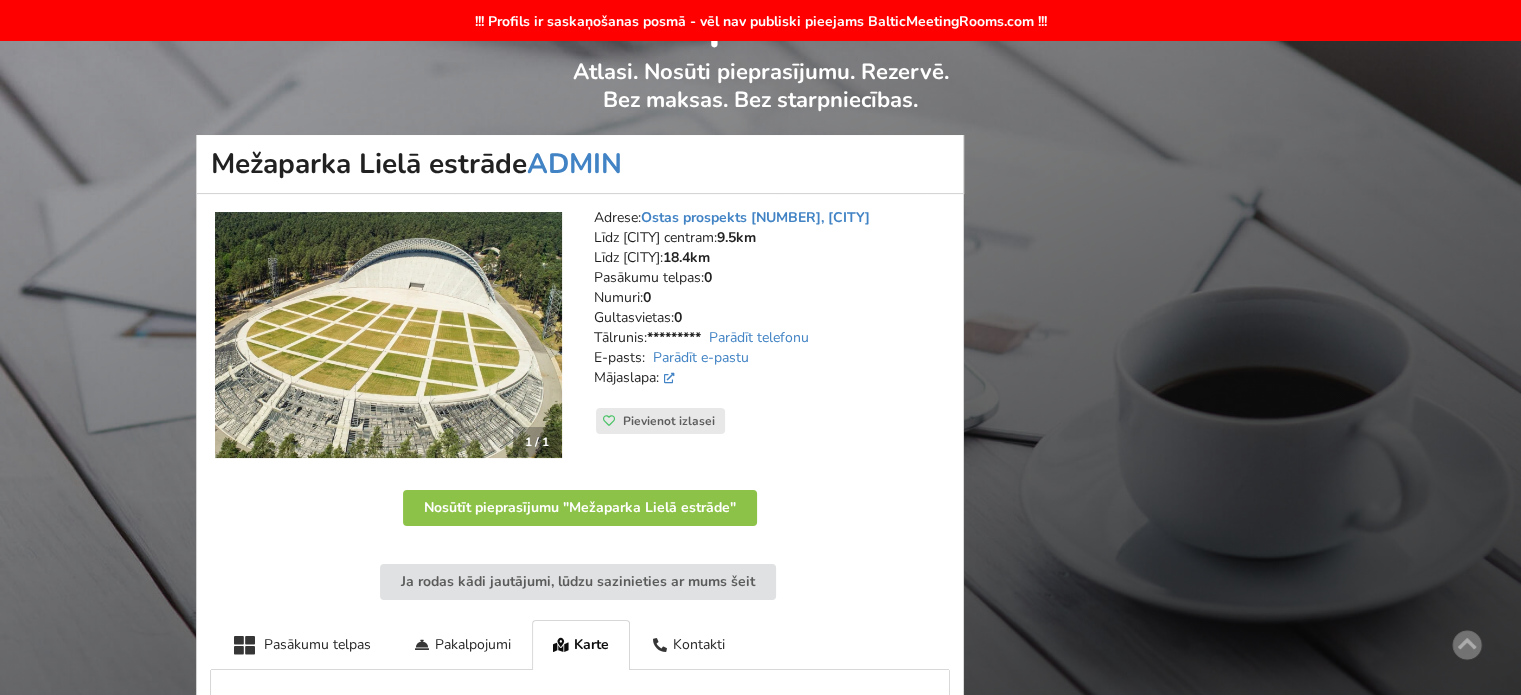 scroll, scrollTop: 0, scrollLeft: 0, axis: both 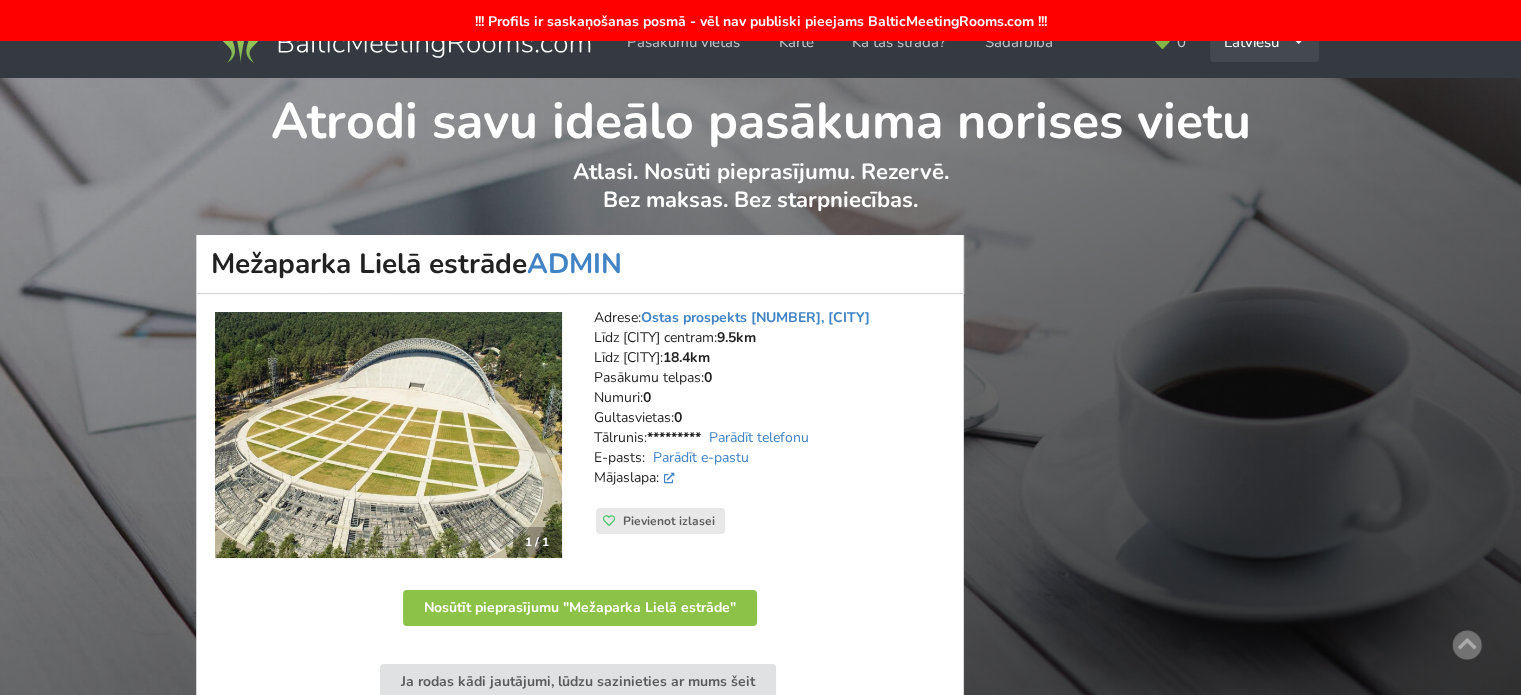 click on "Latviešu
English
Русский" at bounding box center (1264, 42) 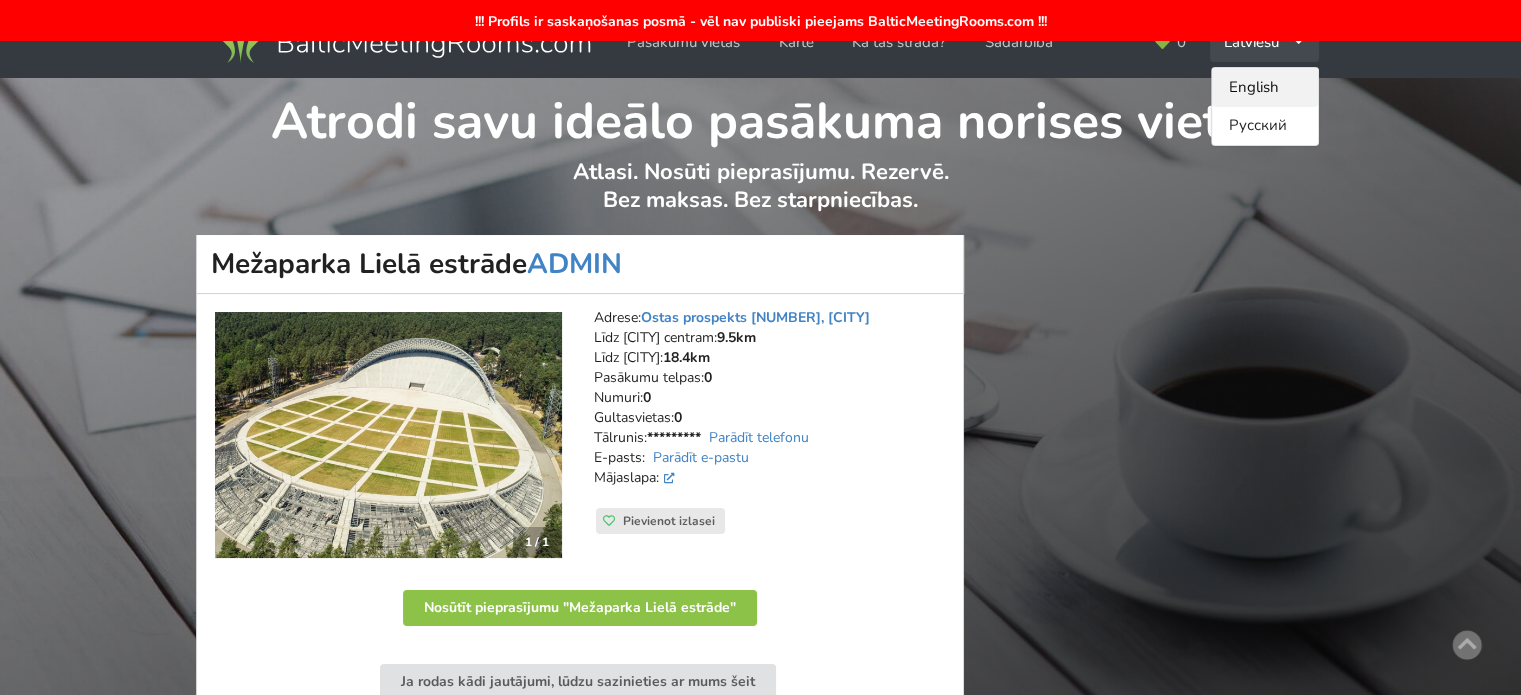 click on "English" at bounding box center (1265, 87) 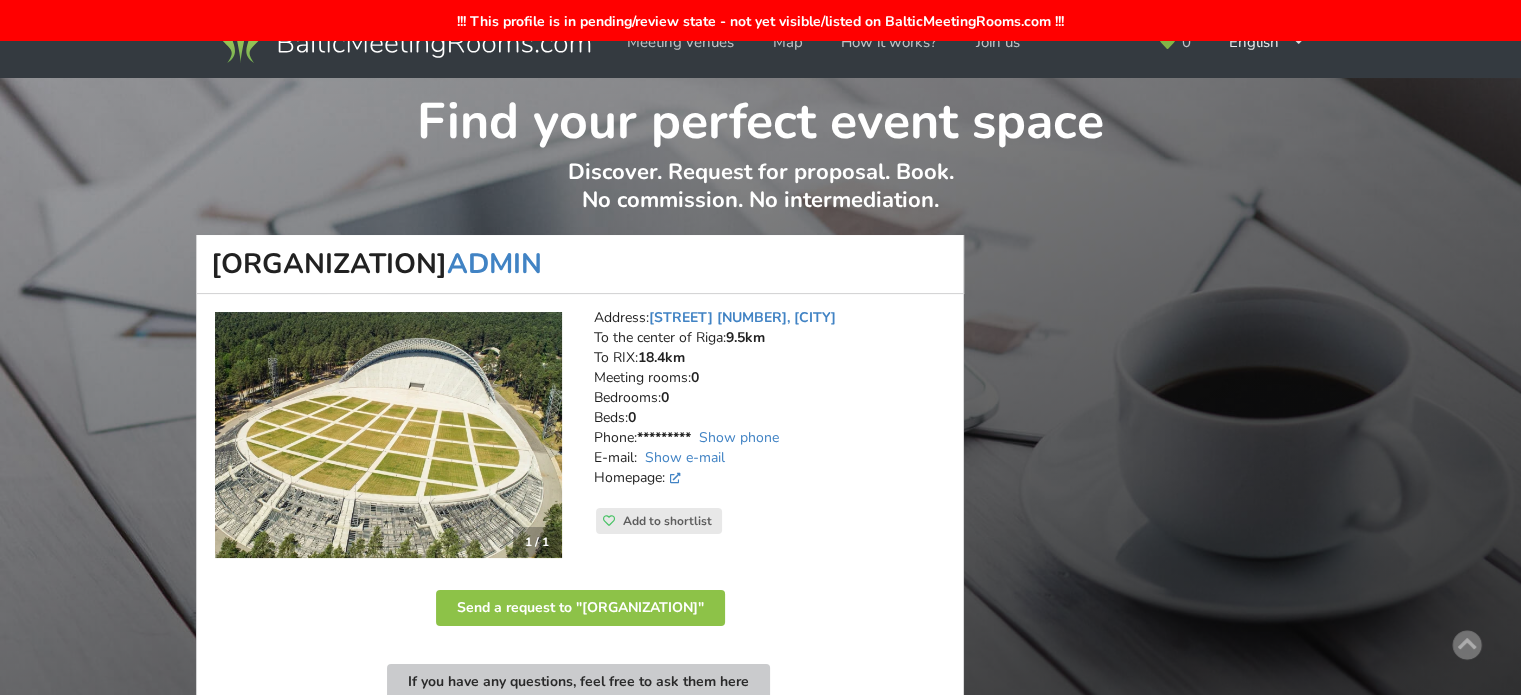 scroll, scrollTop: 500, scrollLeft: 0, axis: vertical 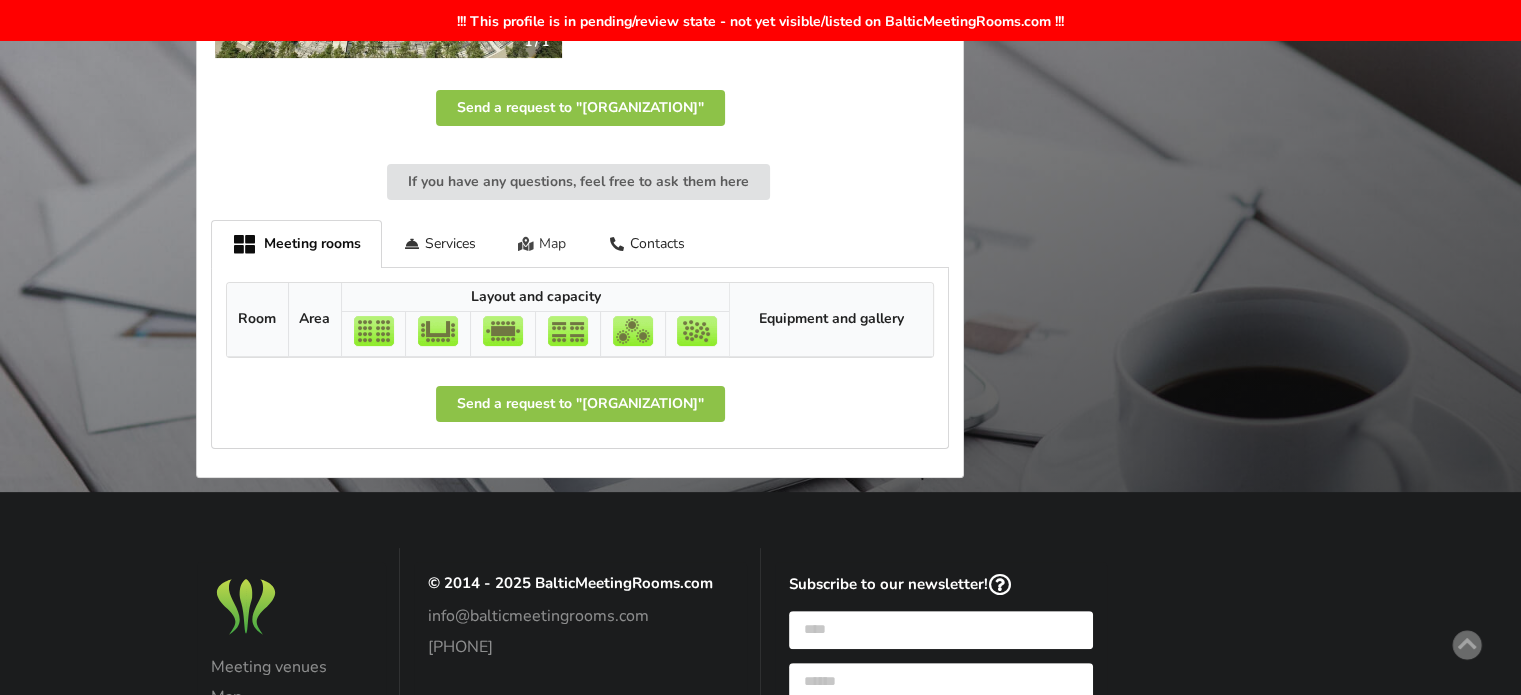 click on "Map" at bounding box center (542, 243) 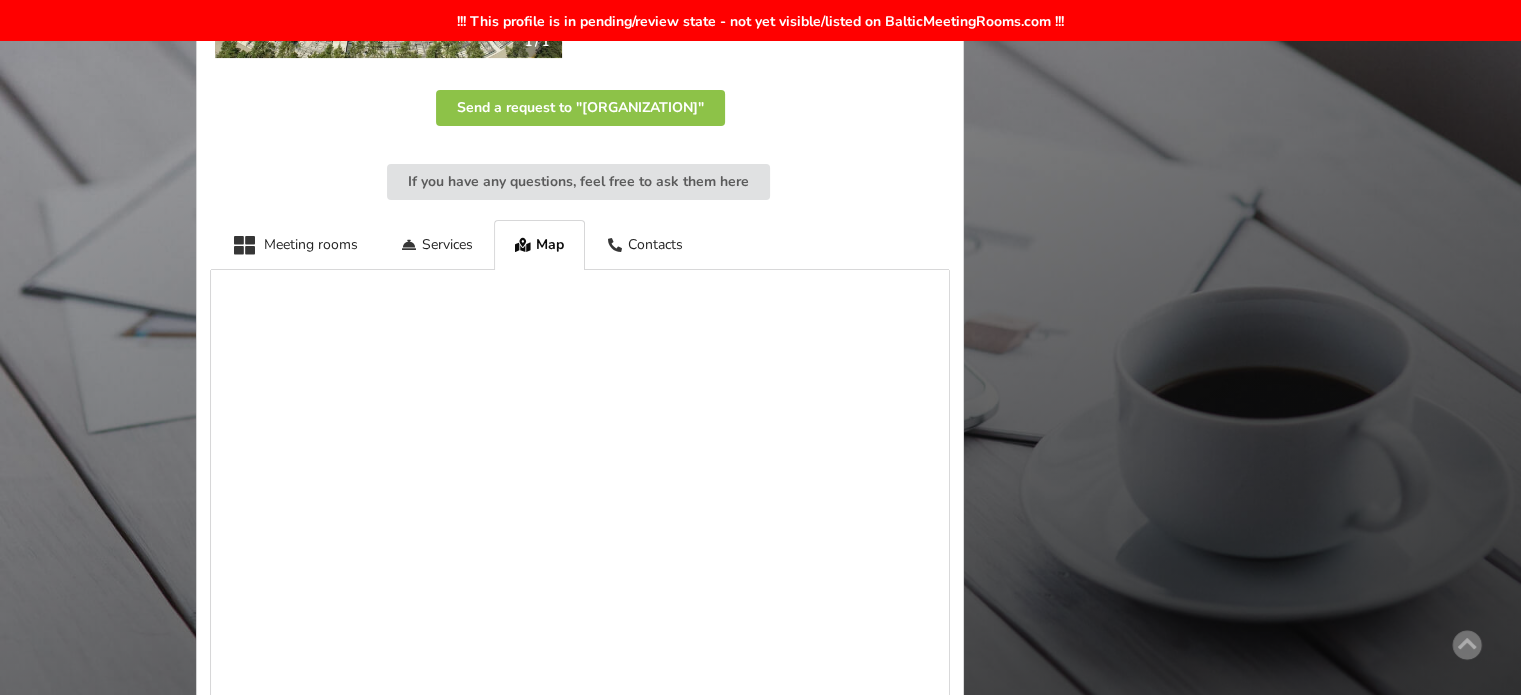 scroll, scrollTop: 0, scrollLeft: 0, axis: both 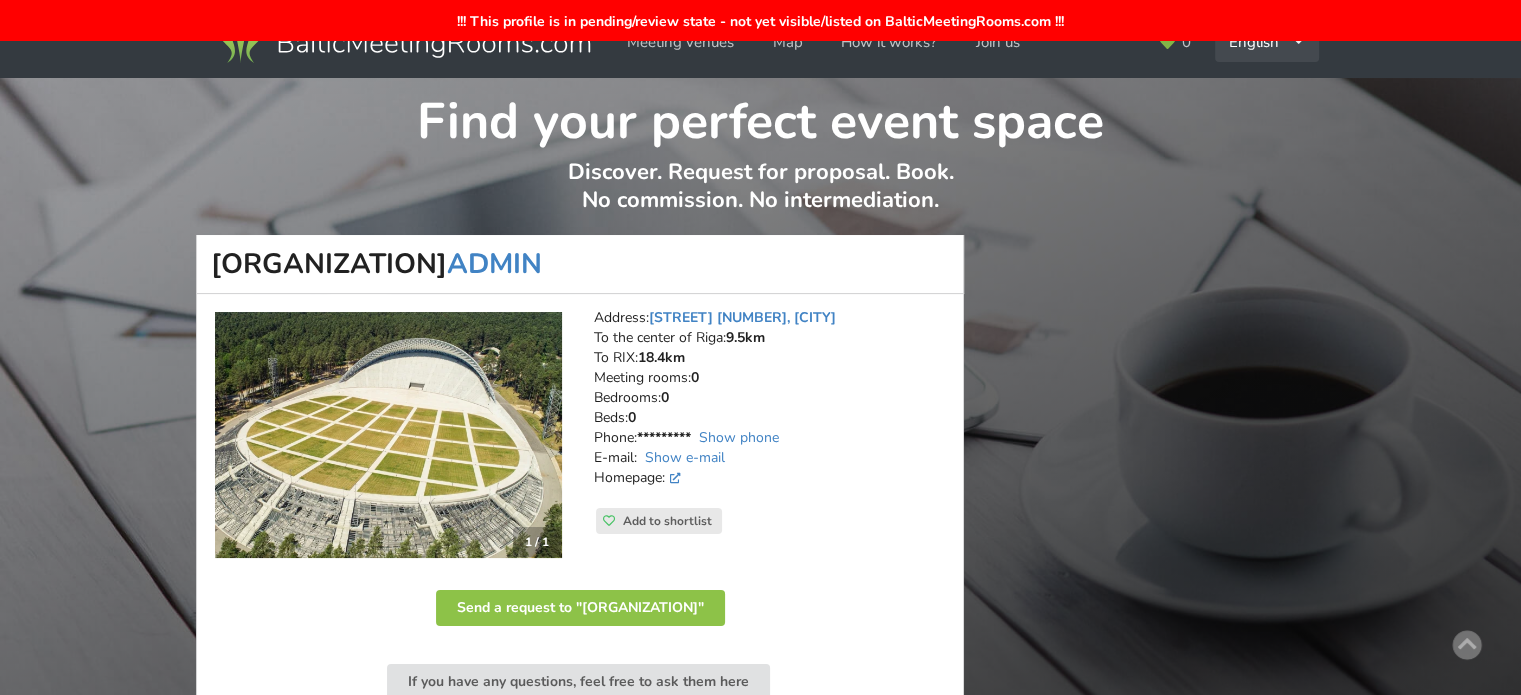 click on "English
Русский
Latviešu" at bounding box center (1267, 42) 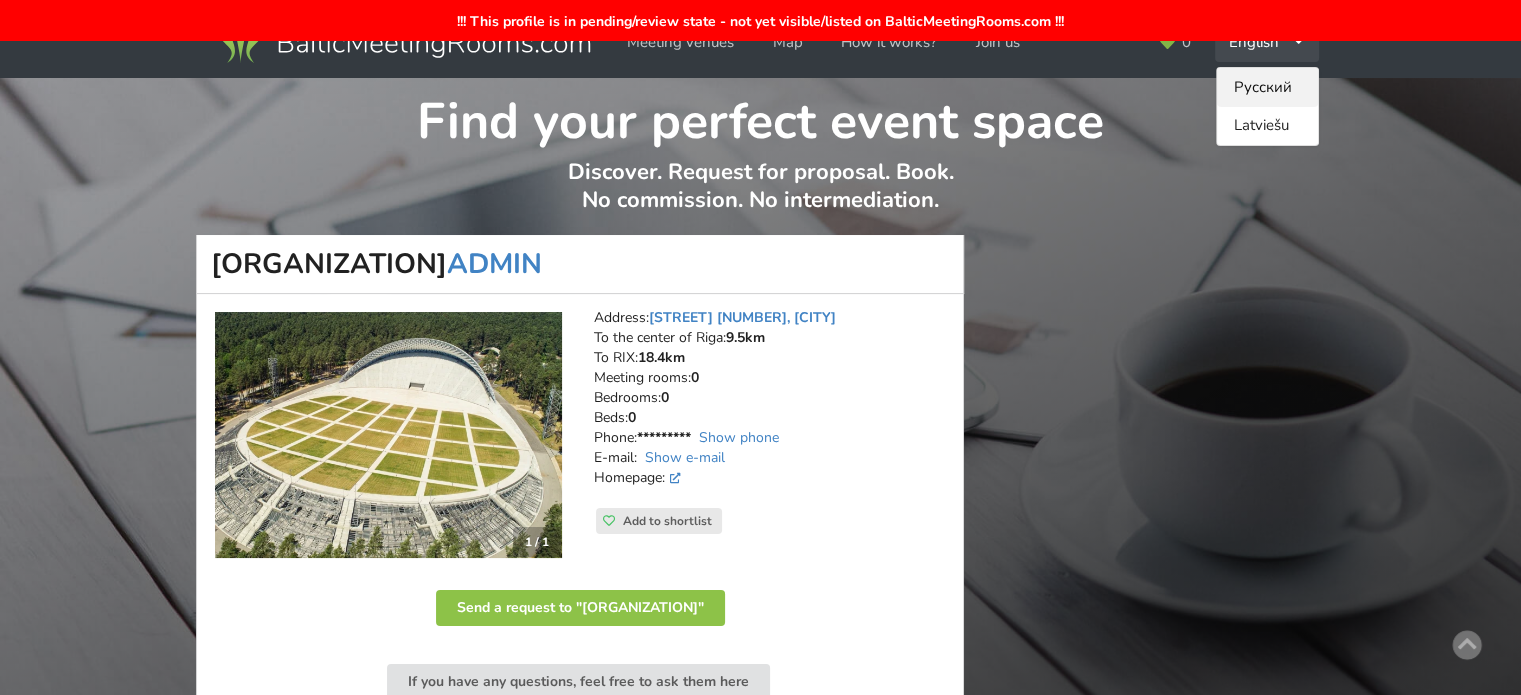 click on "Русский" at bounding box center [1267, 87] 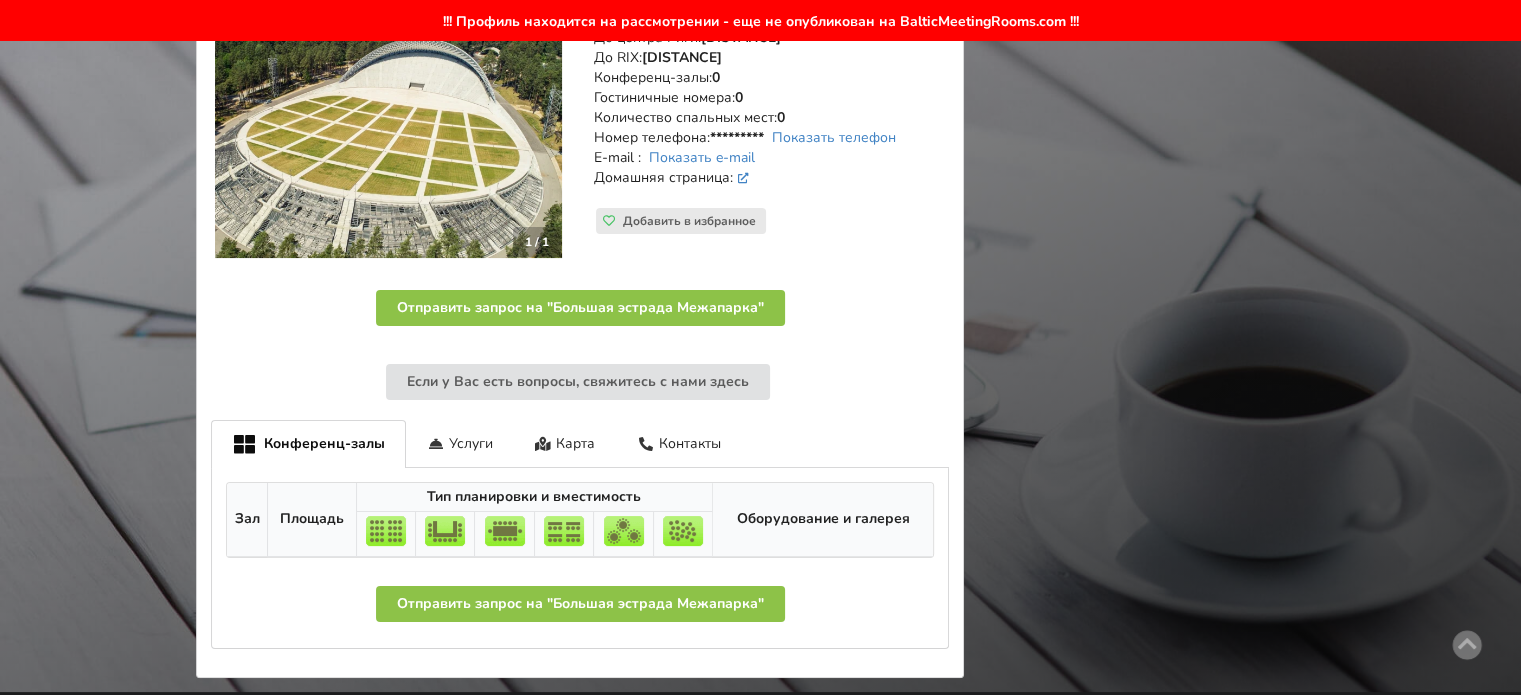 scroll, scrollTop: 400, scrollLeft: 0, axis: vertical 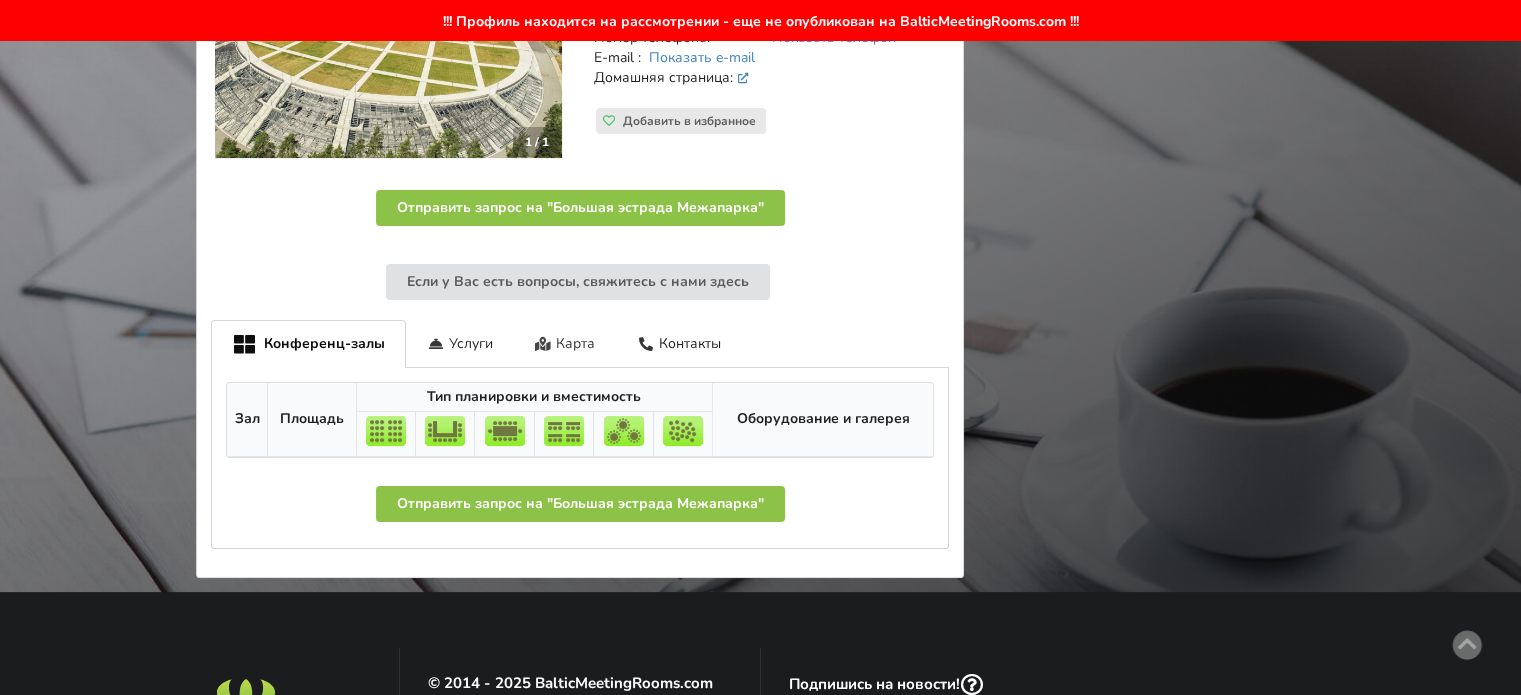 click on "Карта" at bounding box center [565, 343] 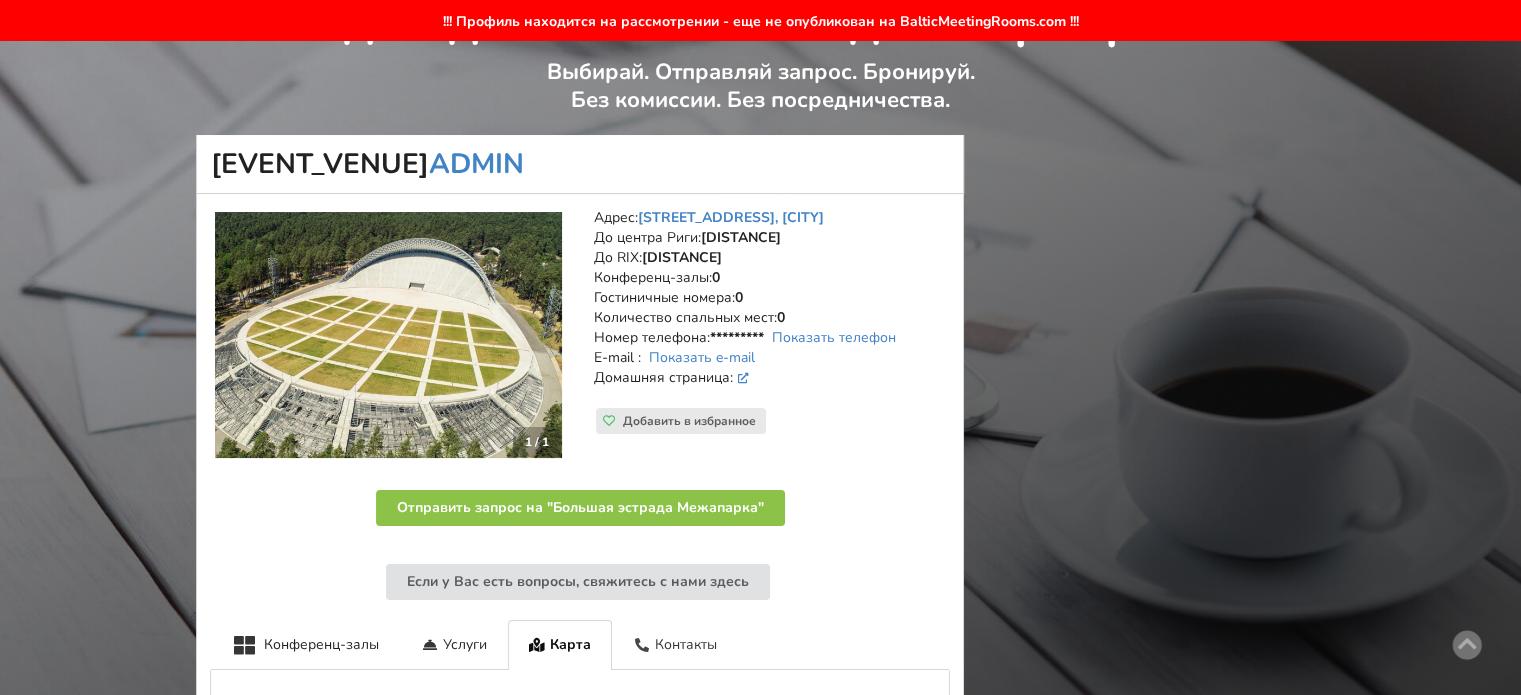 scroll, scrollTop: 0, scrollLeft: 0, axis: both 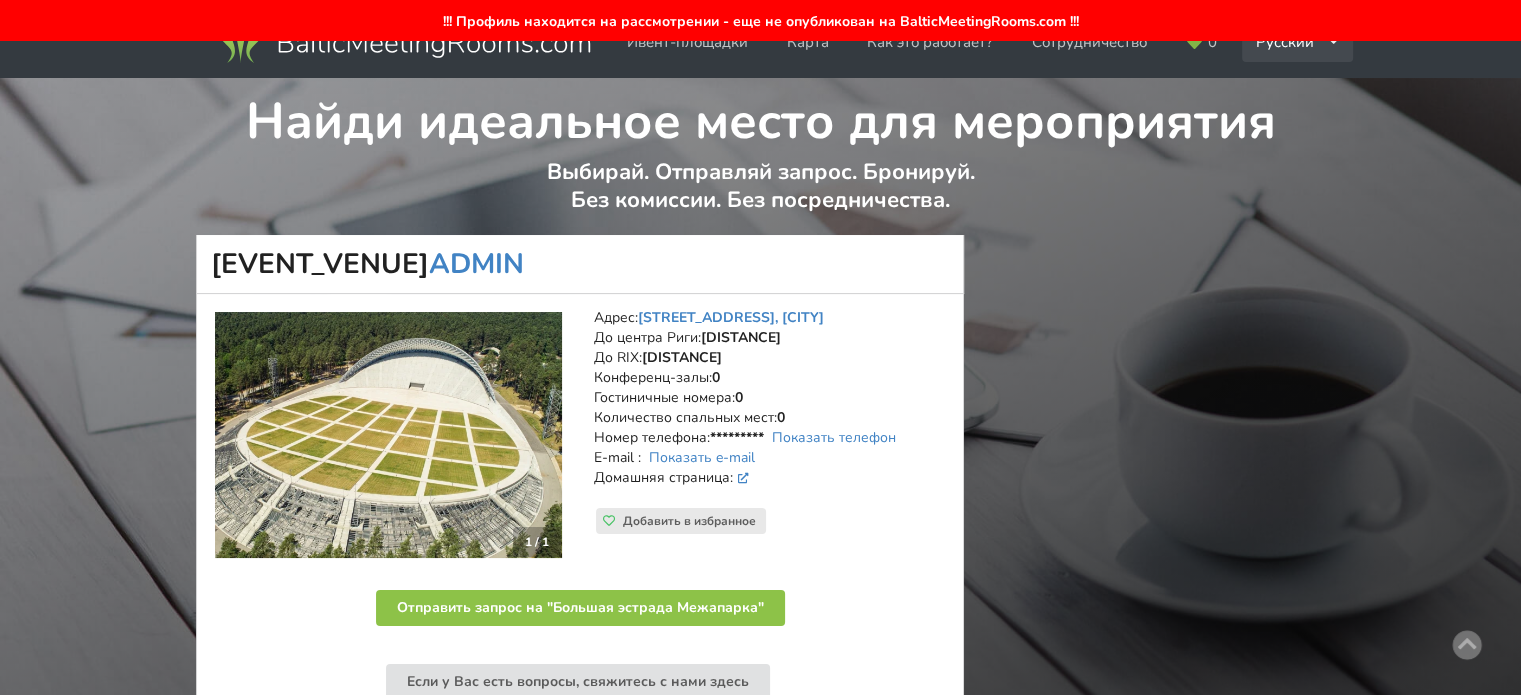 click on "Русский
English
Latviešu" at bounding box center (1298, 42) 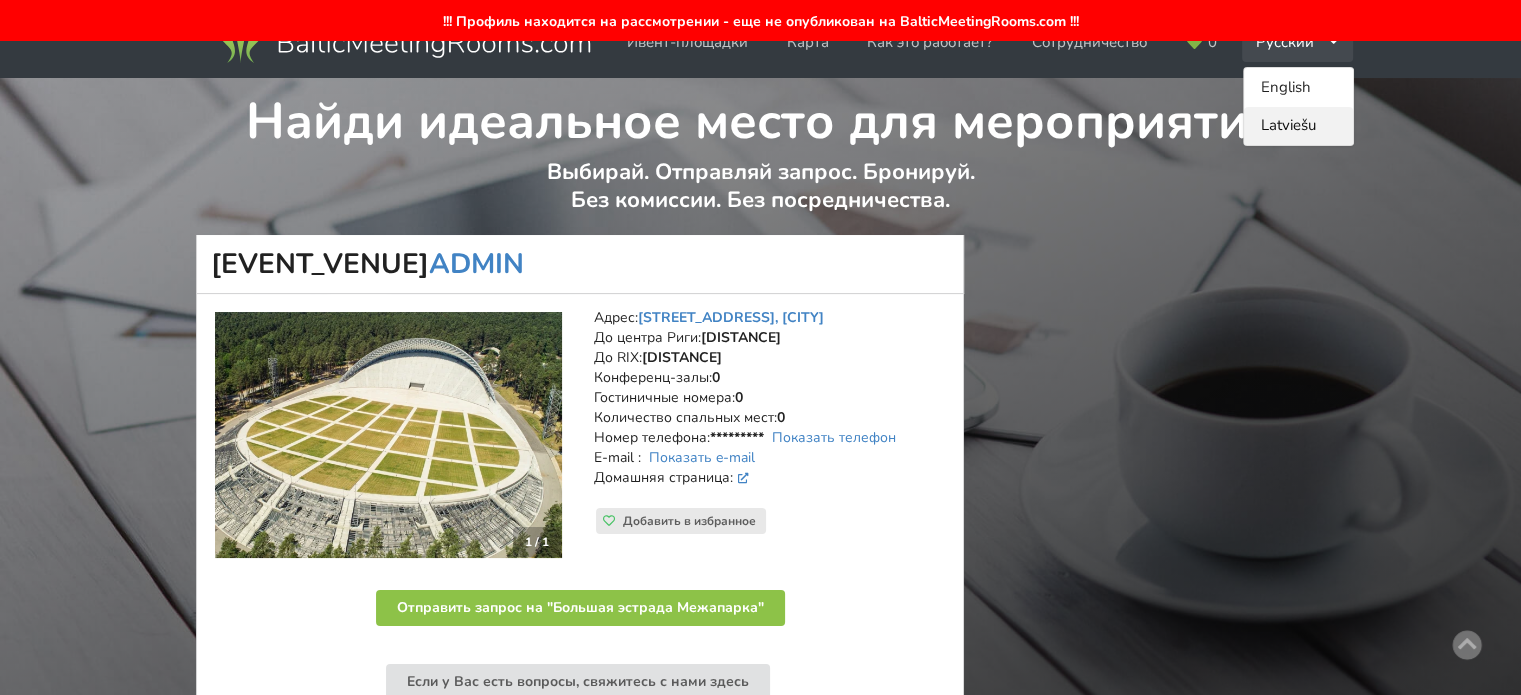 click on "Latviešu" at bounding box center [1298, 126] 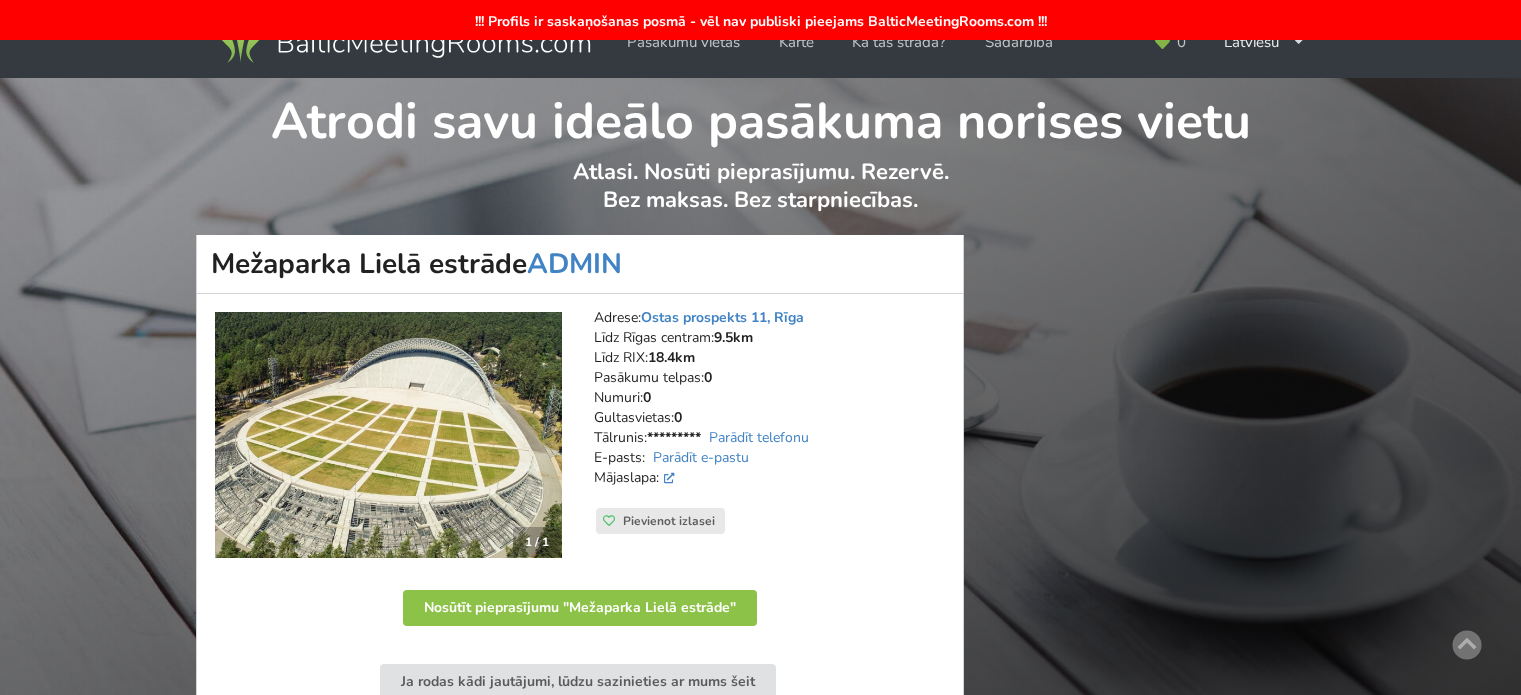 scroll, scrollTop: 0, scrollLeft: 0, axis: both 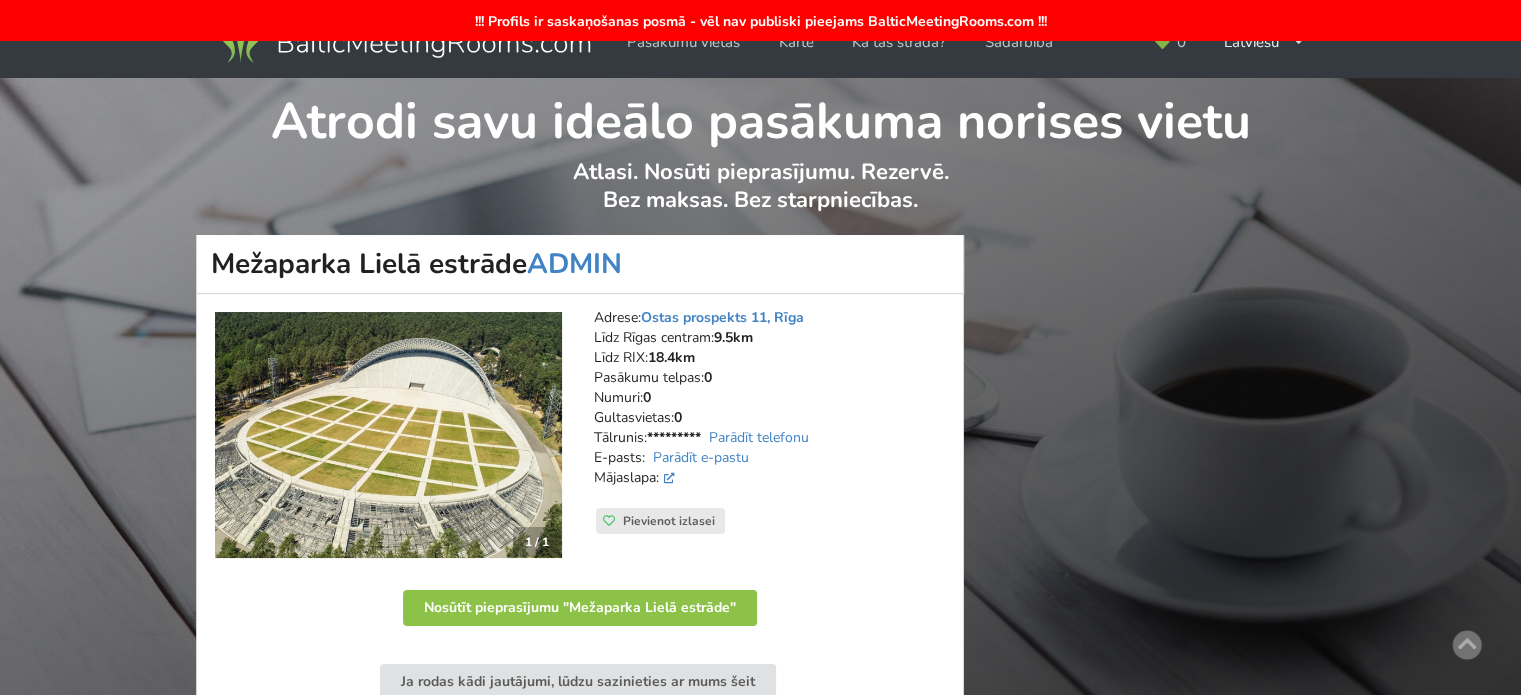 click at bounding box center [388, 435] 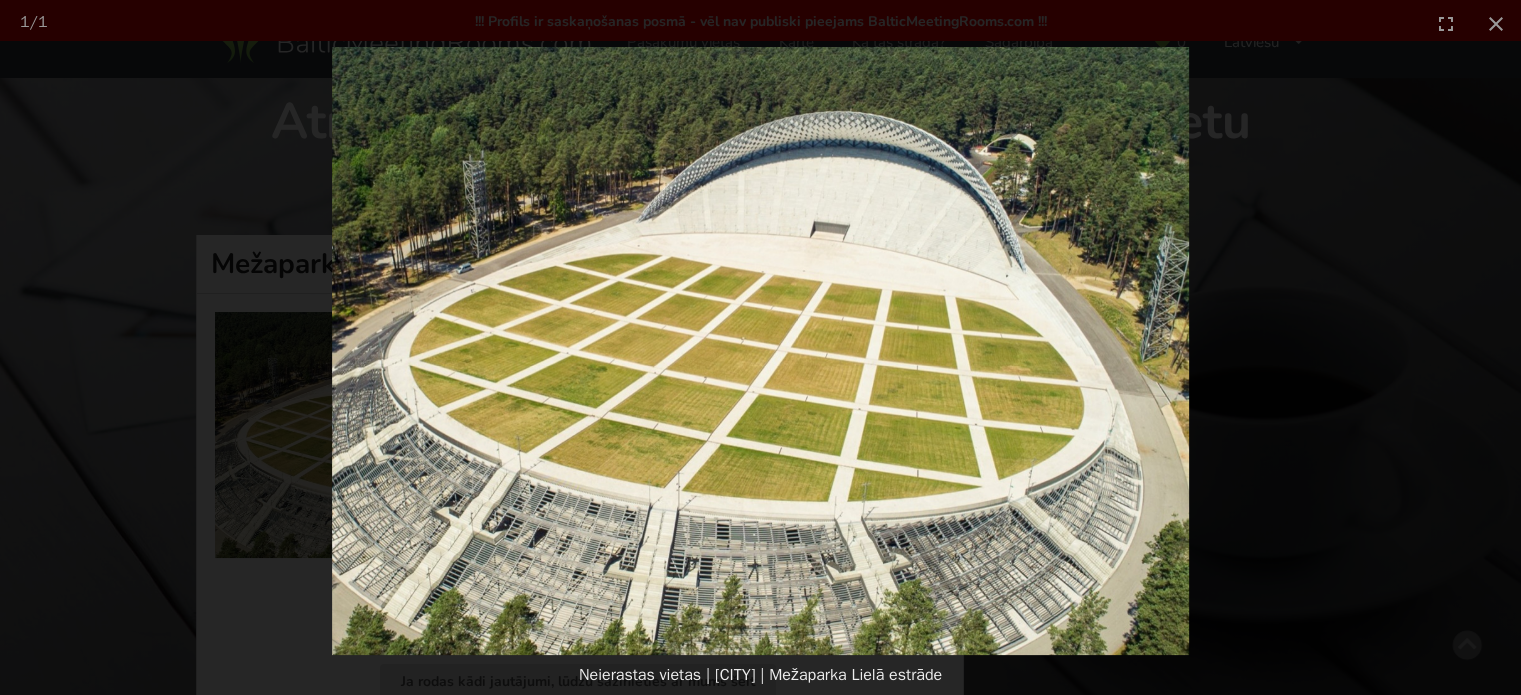 click at bounding box center [760, 351] 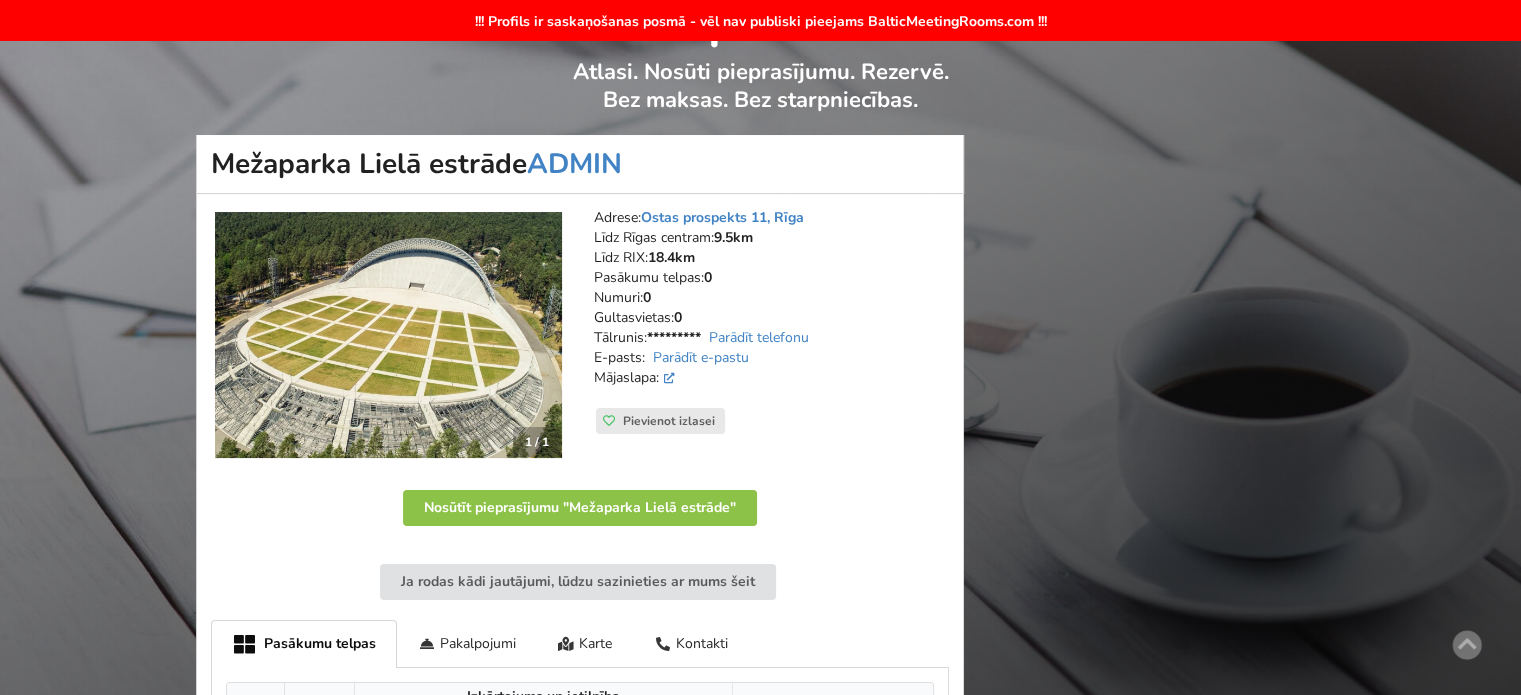 scroll, scrollTop: 0, scrollLeft: 0, axis: both 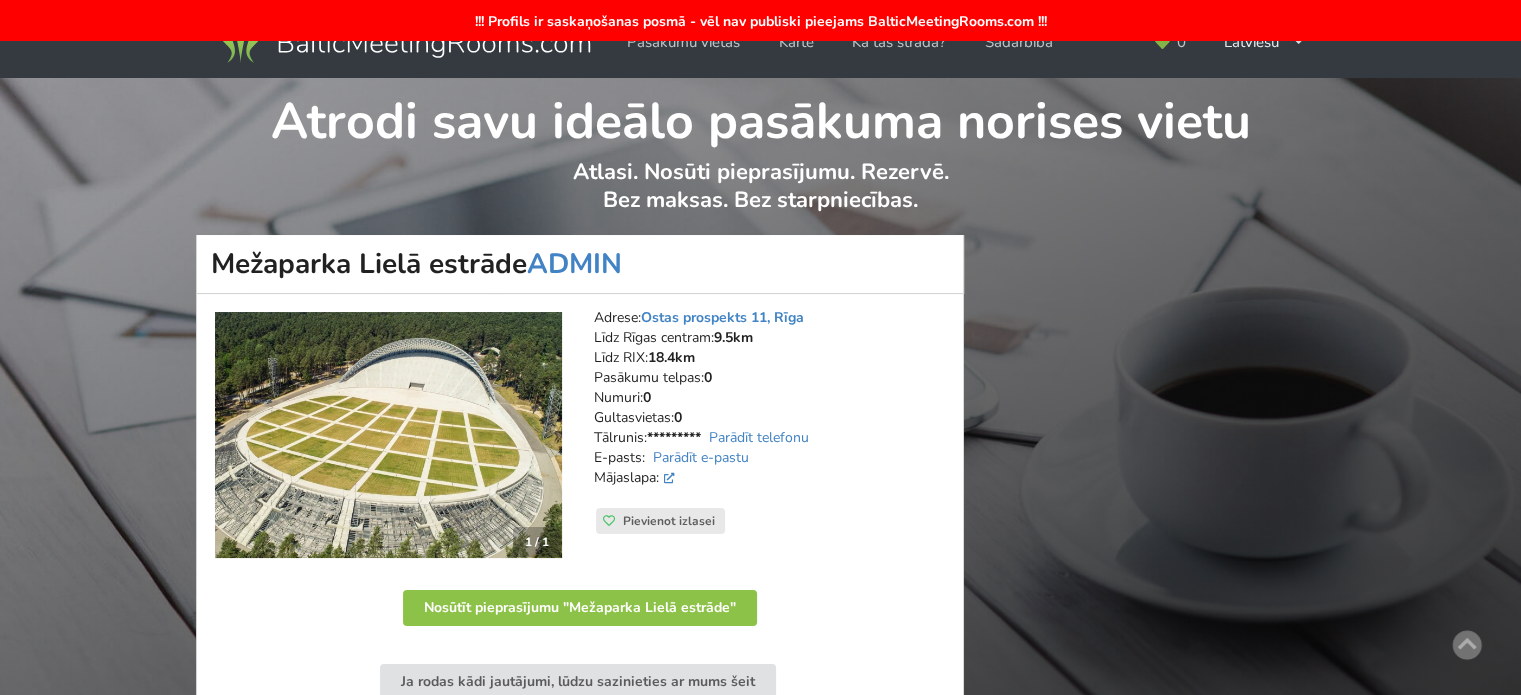 click at bounding box center [388, 435] 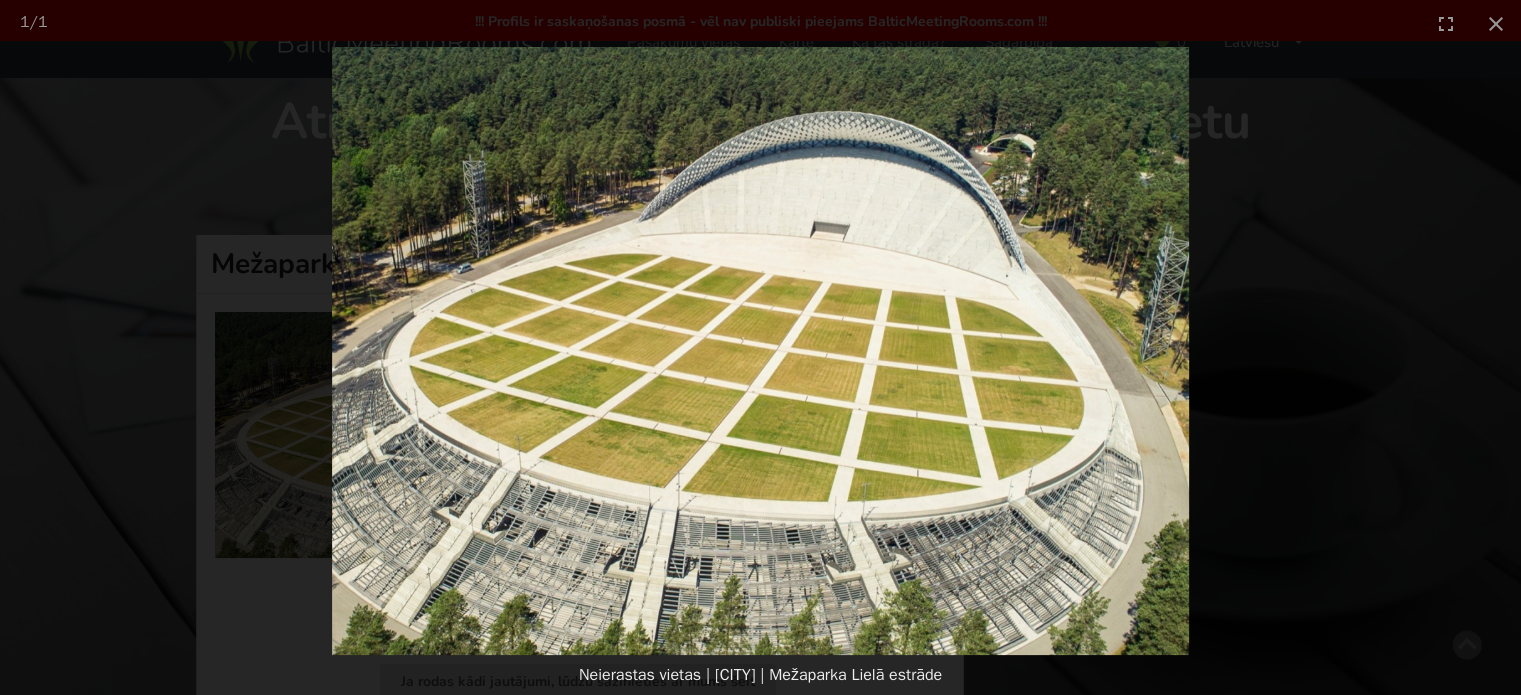 click at bounding box center (760, 351) 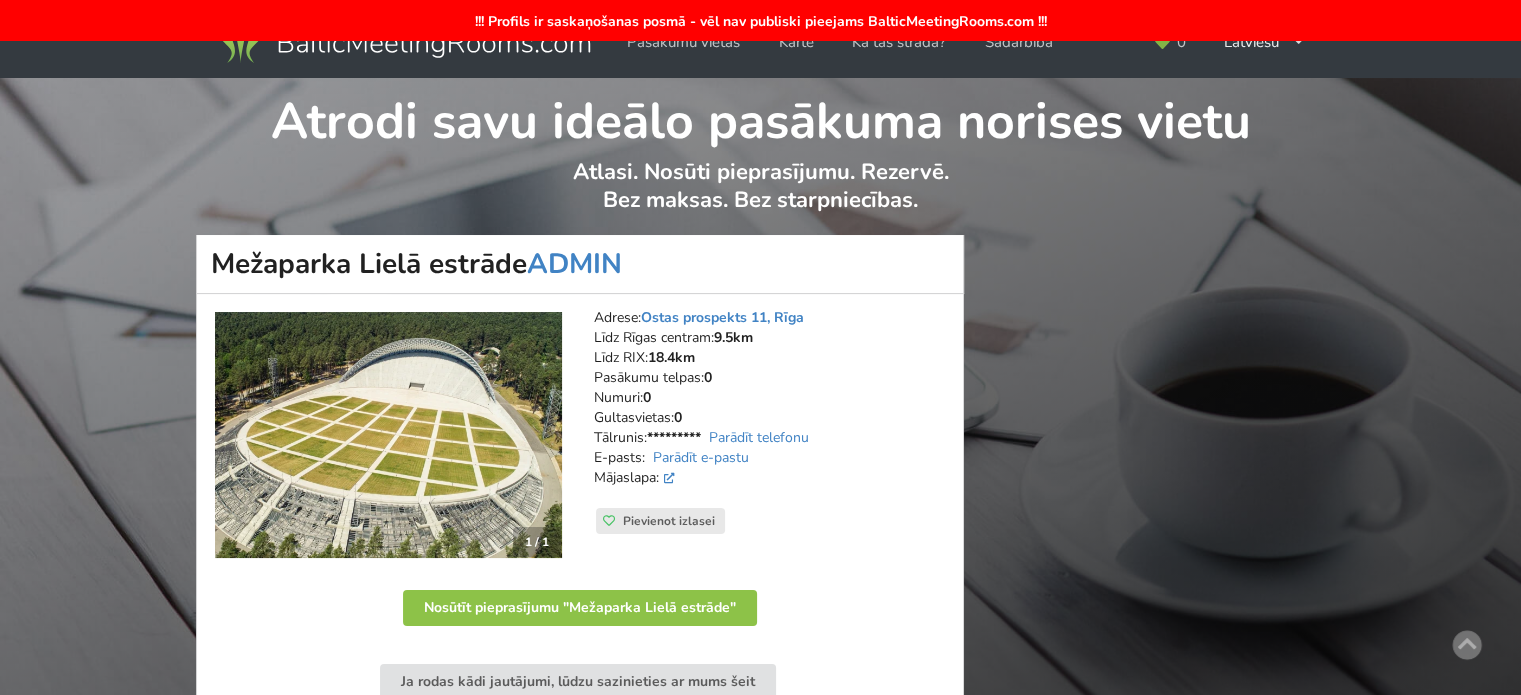 click at bounding box center [388, 435] 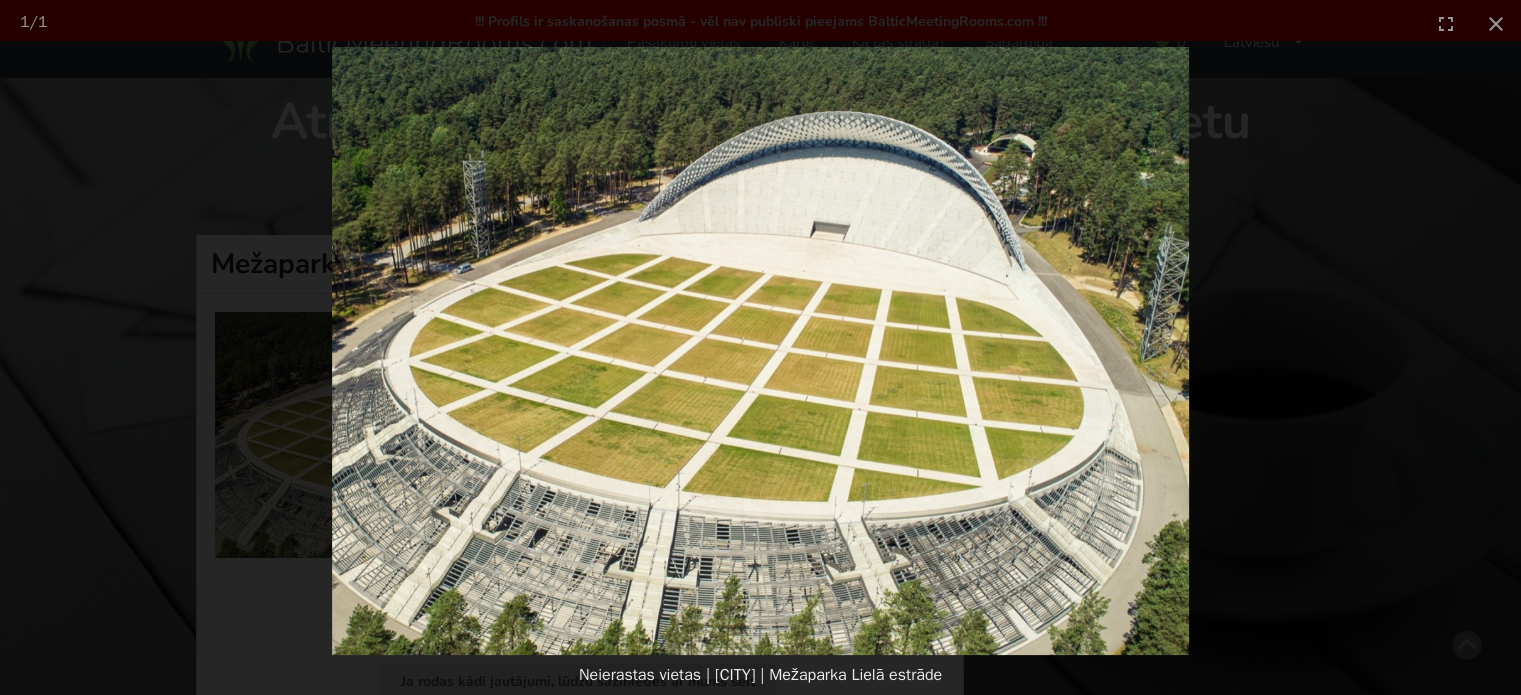 click at bounding box center (760, 351) 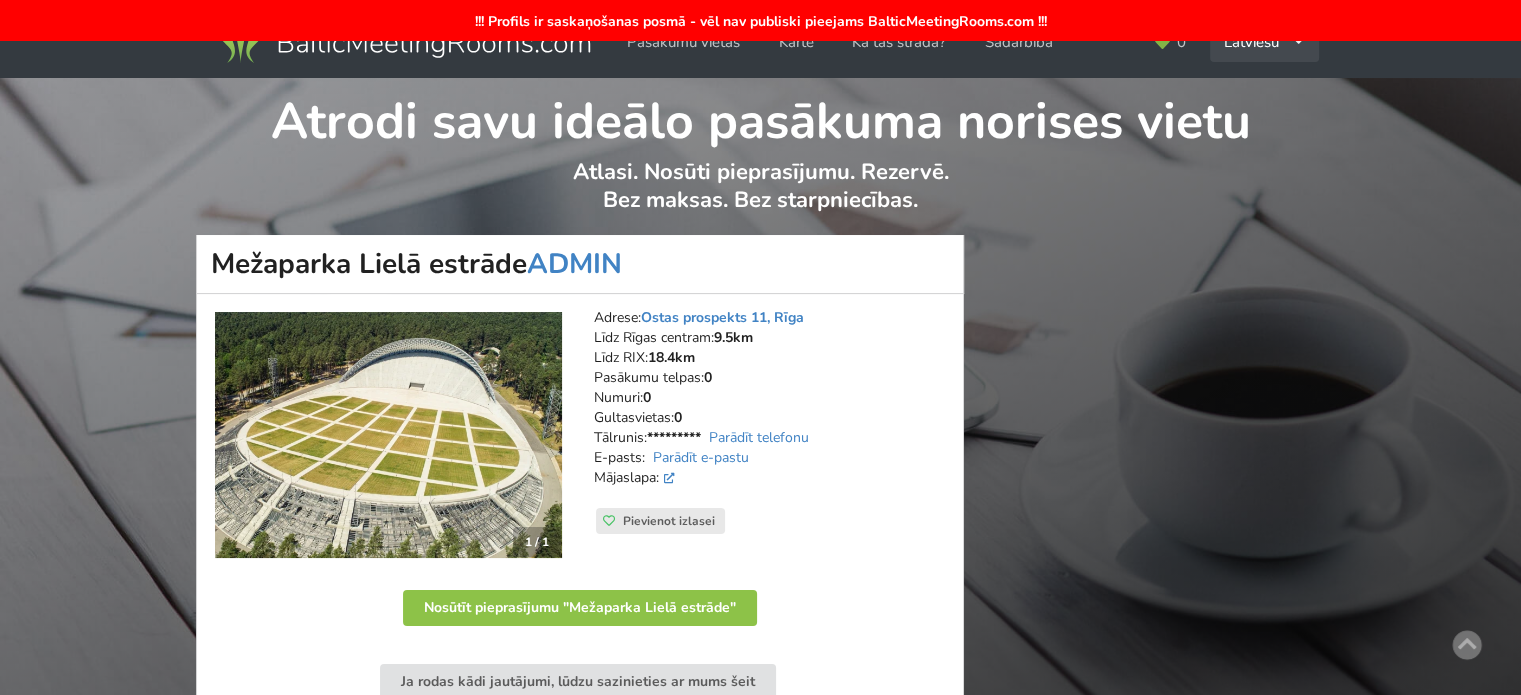 click on "Latviešu
English
Русский" at bounding box center (1264, 42) 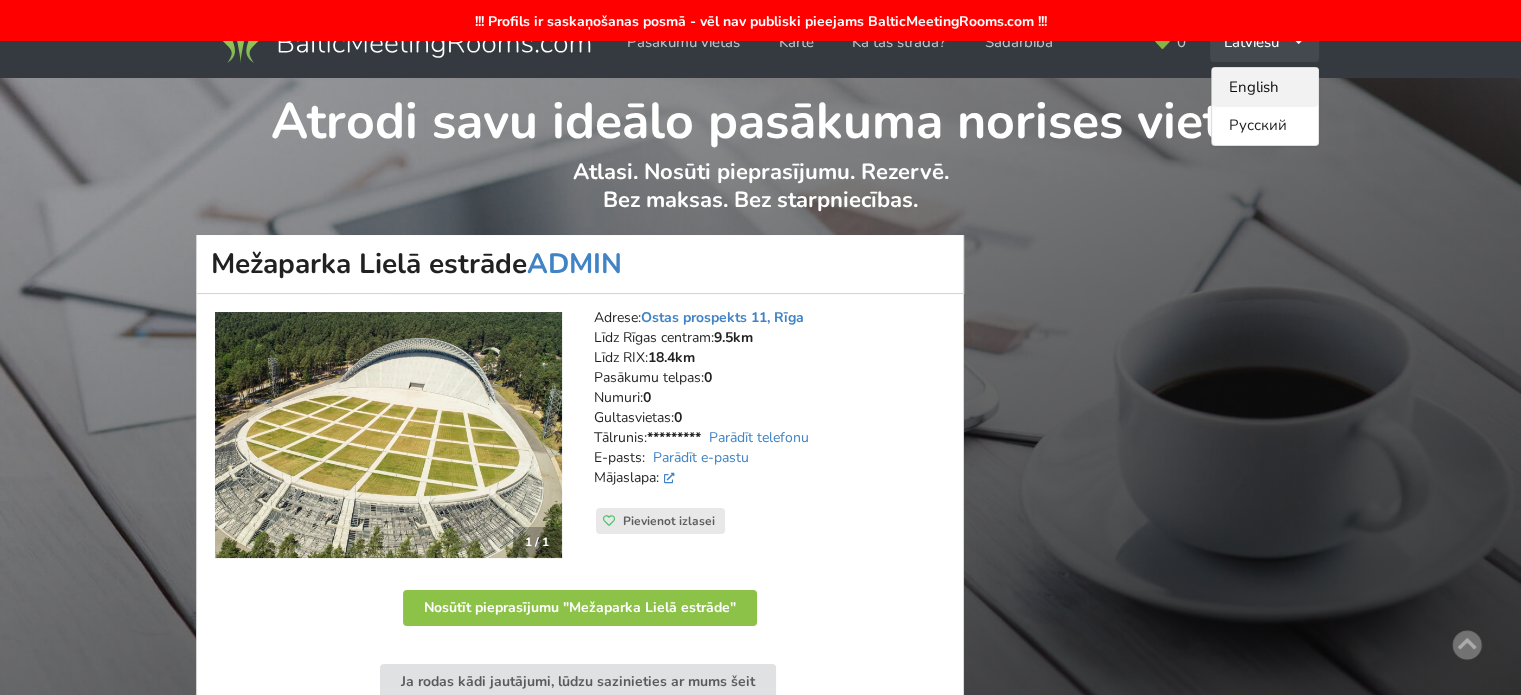 click on "English" at bounding box center [1265, 87] 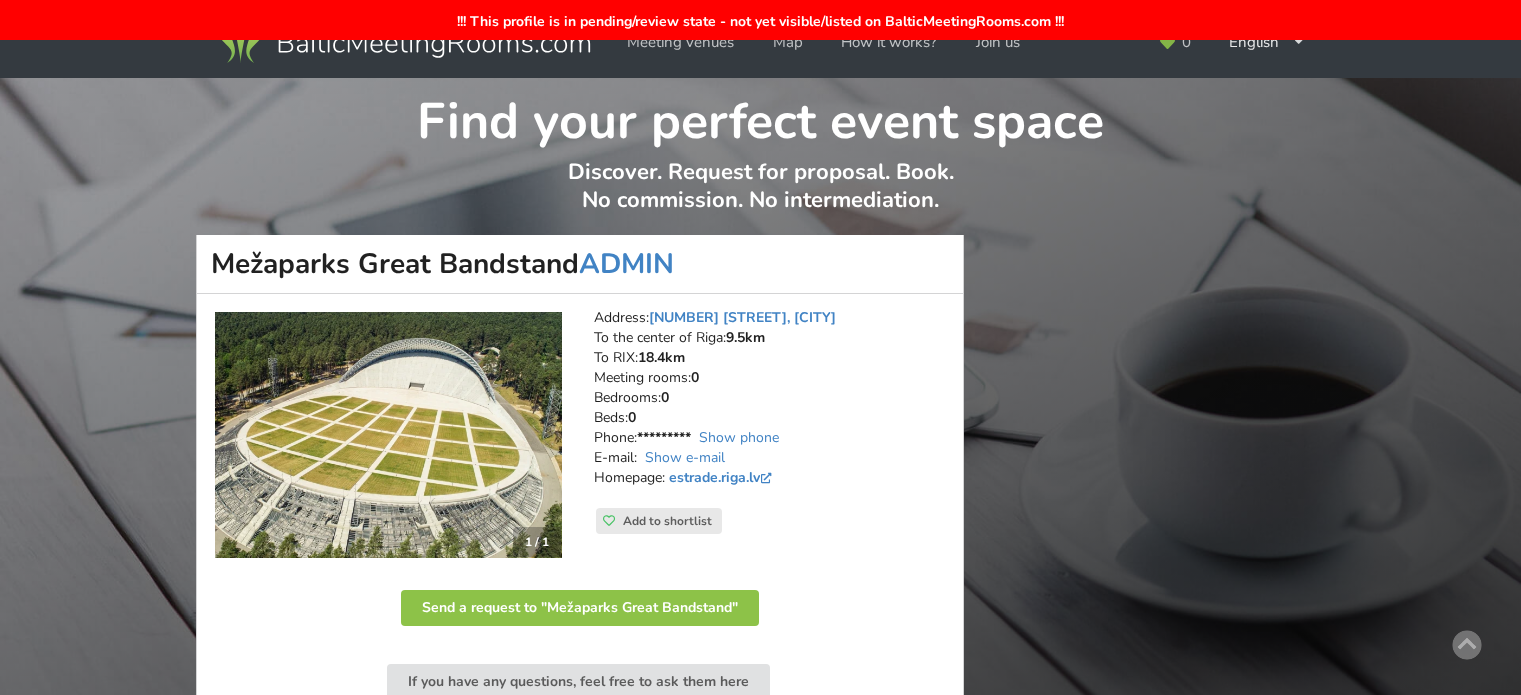 scroll, scrollTop: 0, scrollLeft: 0, axis: both 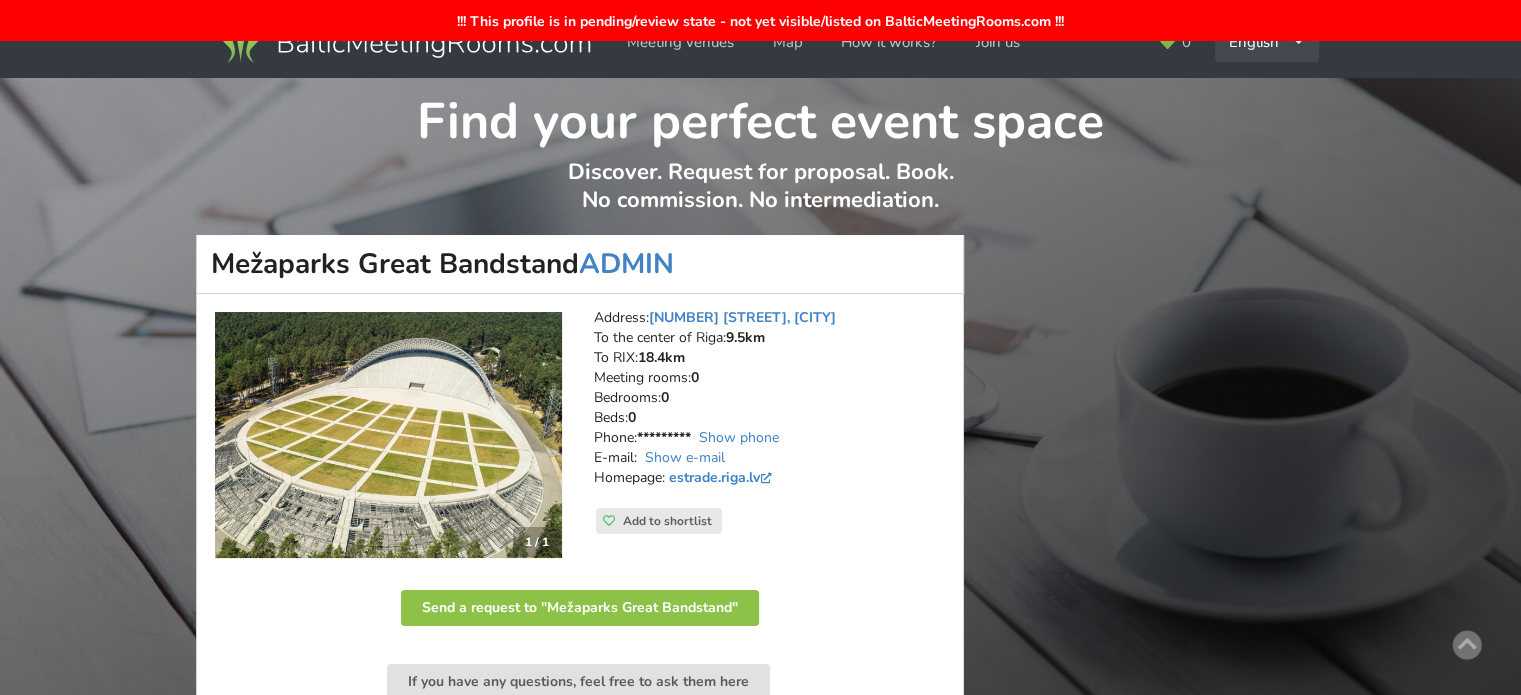 click on "English
Русский
Latviešu" at bounding box center (1267, 42) 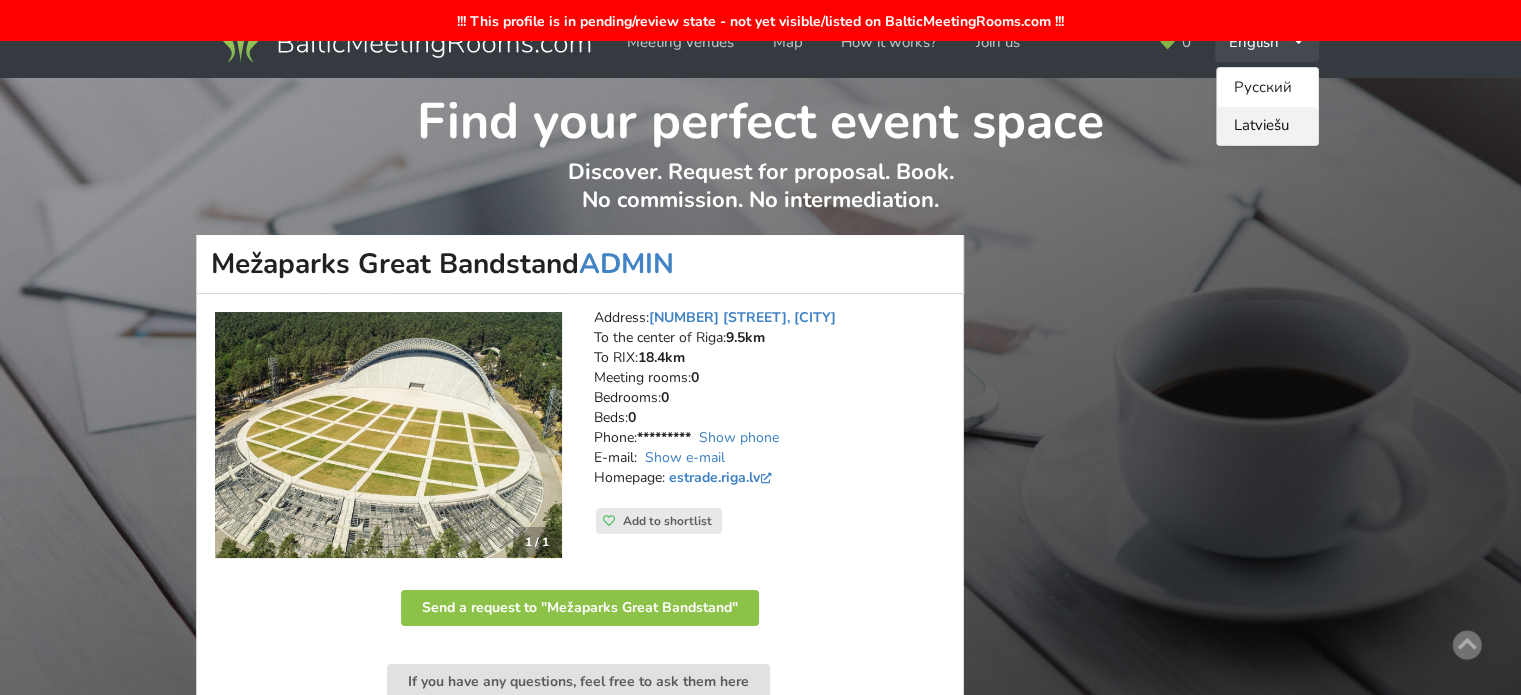 click on "Latviešu" at bounding box center (1267, 126) 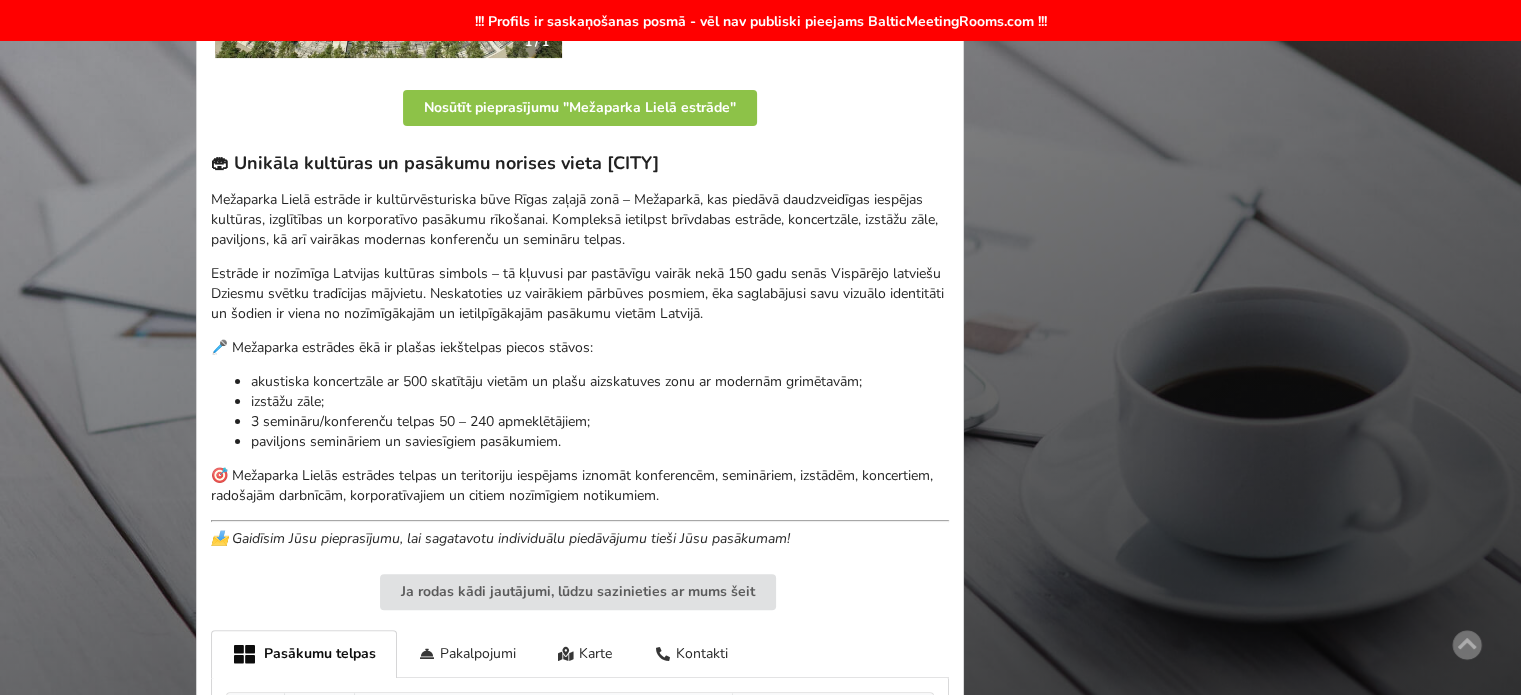 scroll, scrollTop: 600, scrollLeft: 0, axis: vertical 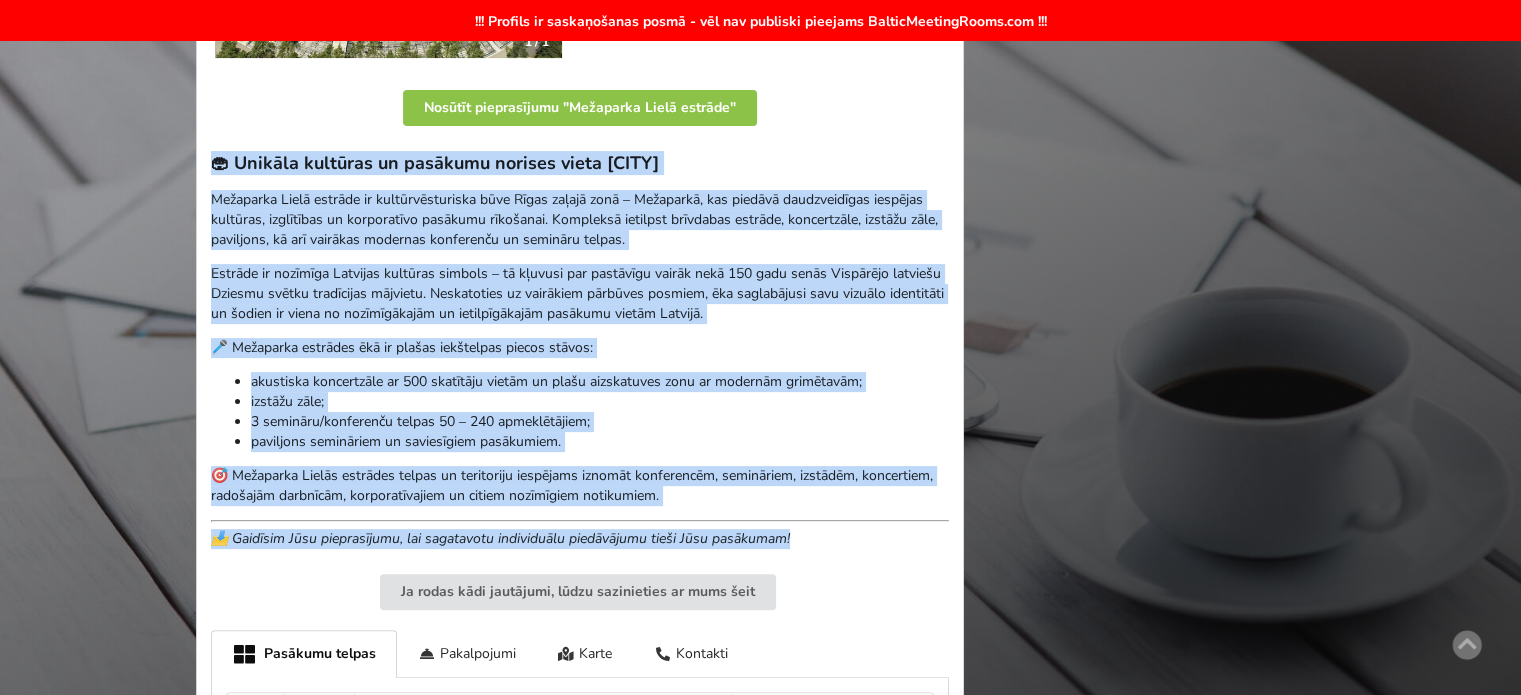 drag, startPoint x: 808, startPoint y: 439, endPoint x: 213, endPoint y: 167, distance: 654.22394 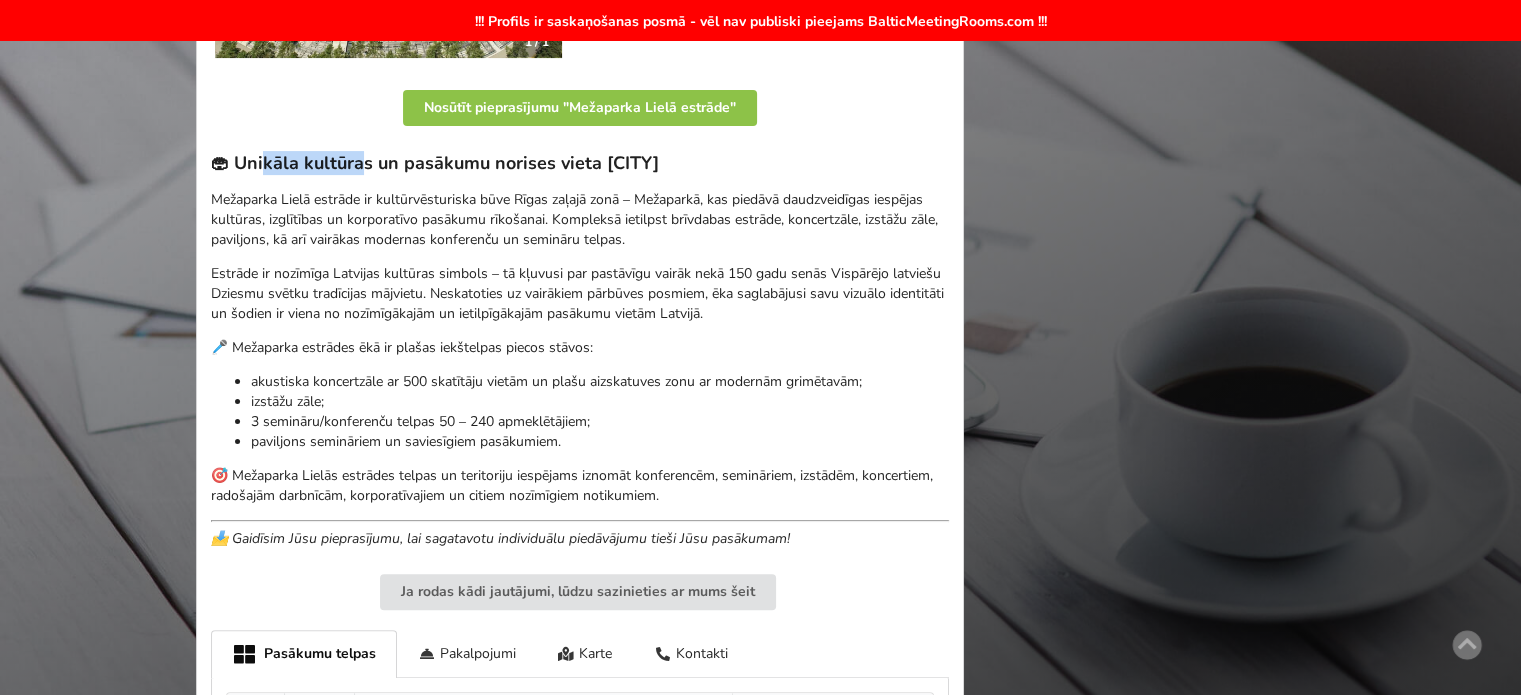 drag, startPoint x: 264, startPoint y: 161, endPoint x: 454, endPoint y: 213, distance: 196.9873 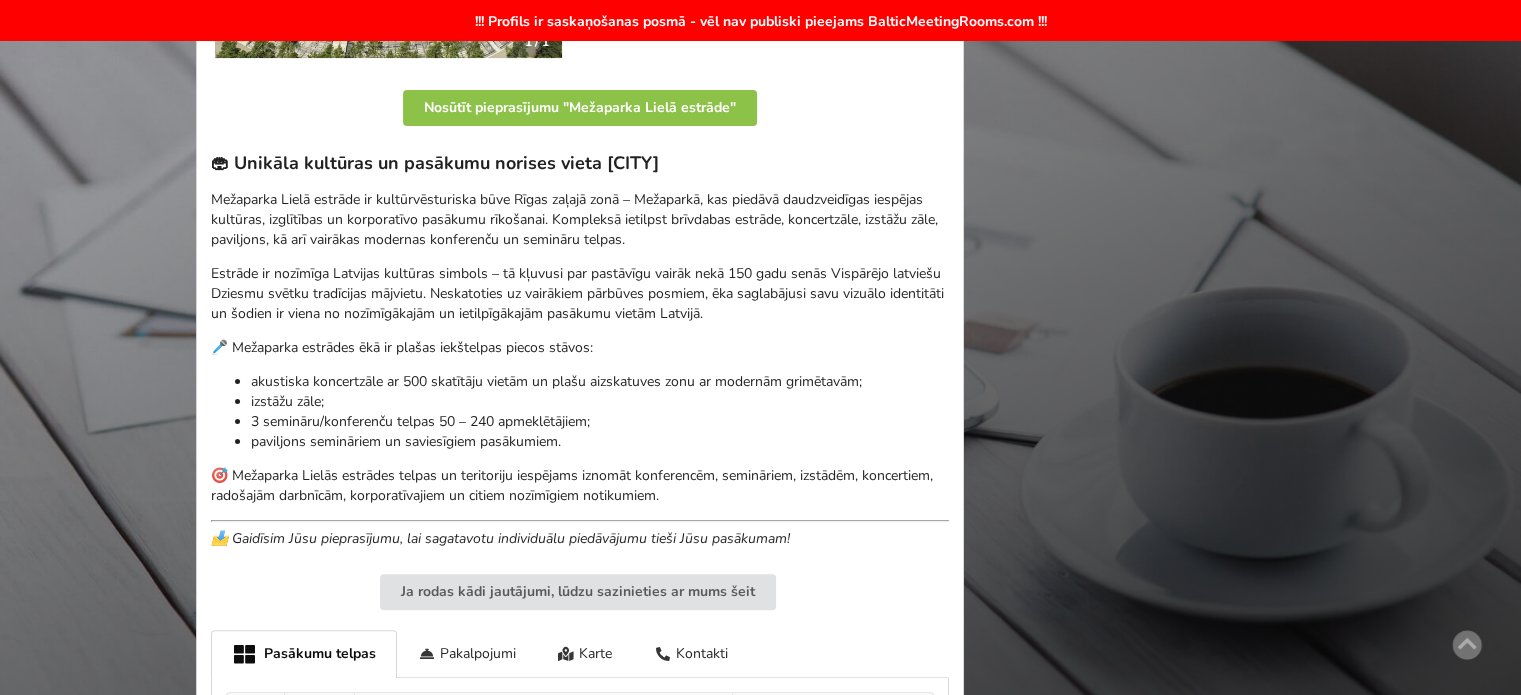 drag, startPoint x: 454, startPoint y: 213, endPoint x: 510, endPoint y: 314, distance: 115.48593 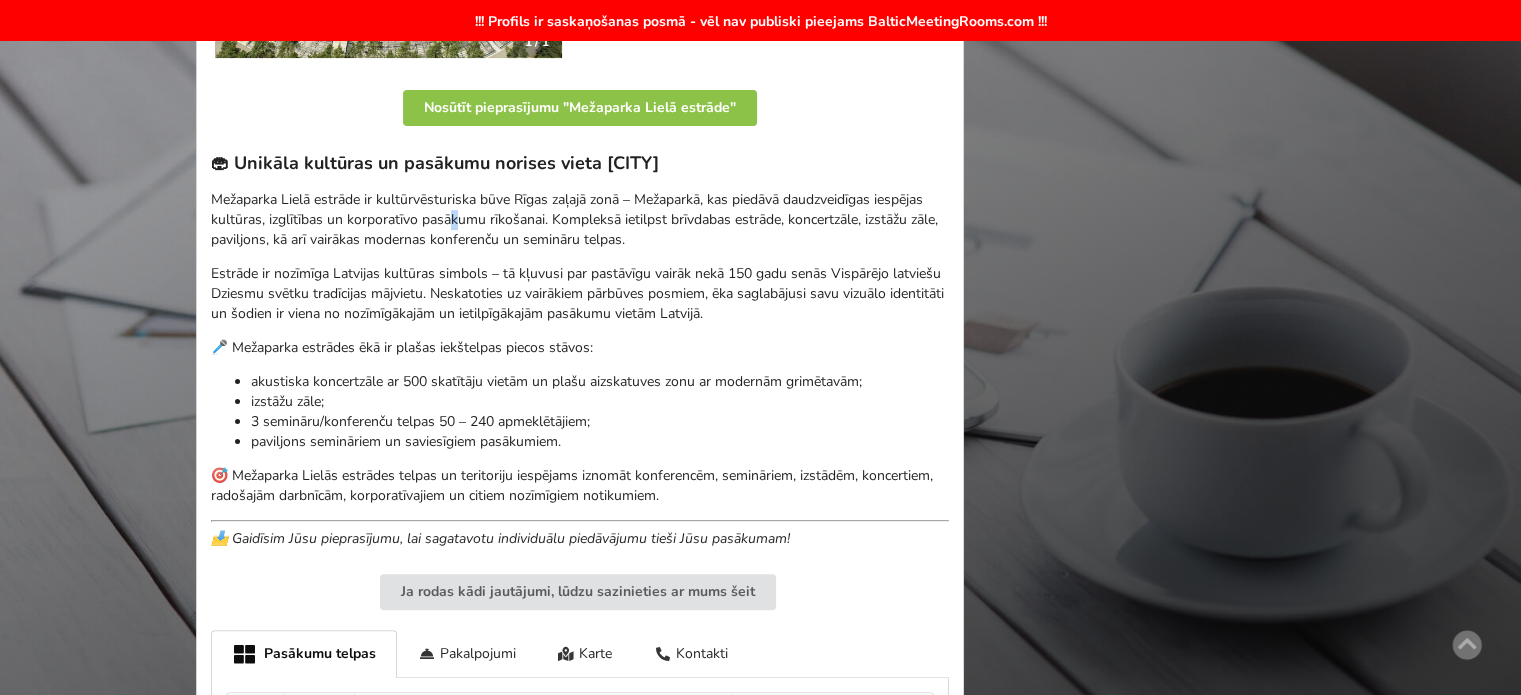 scroll, scrollTop: 300, scrollLeft: 0, axis: vertical 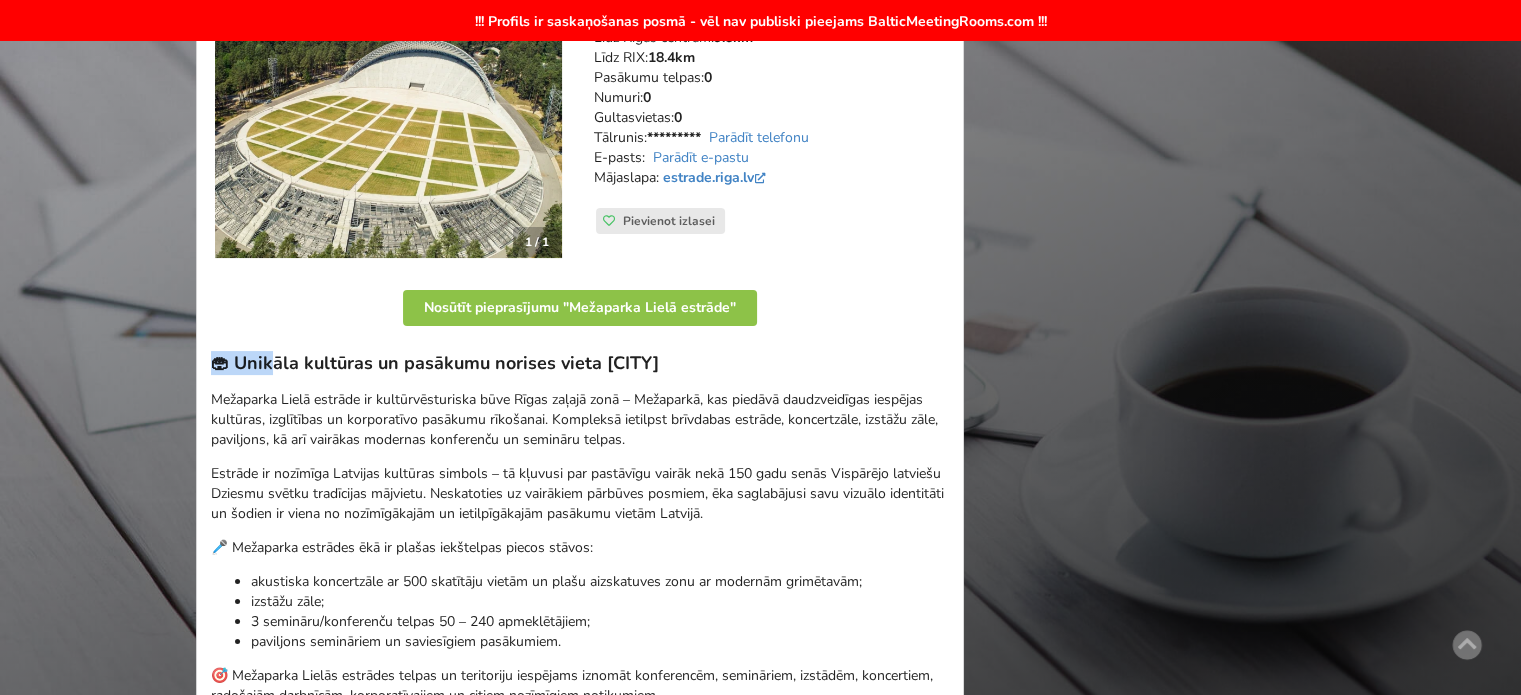 drag, startPoint x: 212, startPoint y: 369, endPoint x: 328, endPoint y: 372, distance: 116.03879 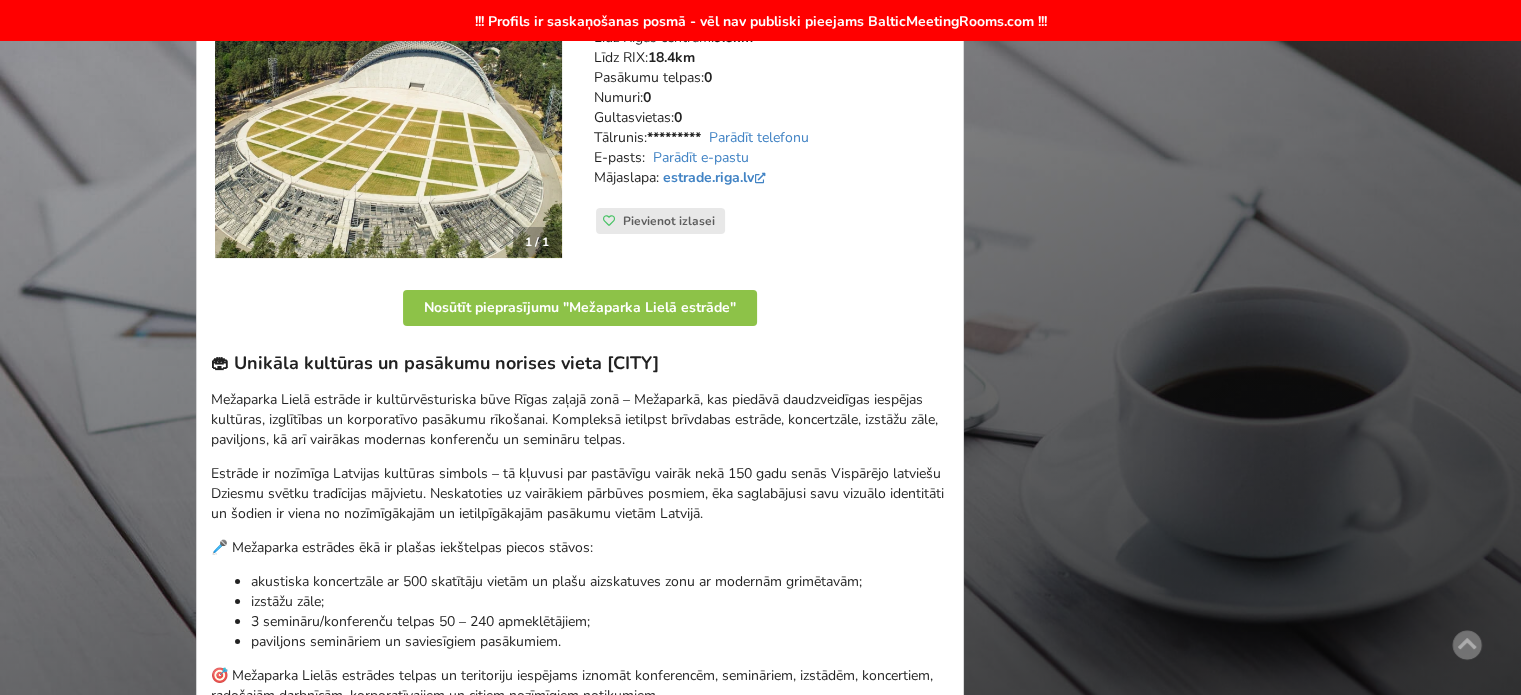 click on "🏟 Unikāla kultūras un pasākumu norises vieta Rīgā" at bounding box center [580, 363] 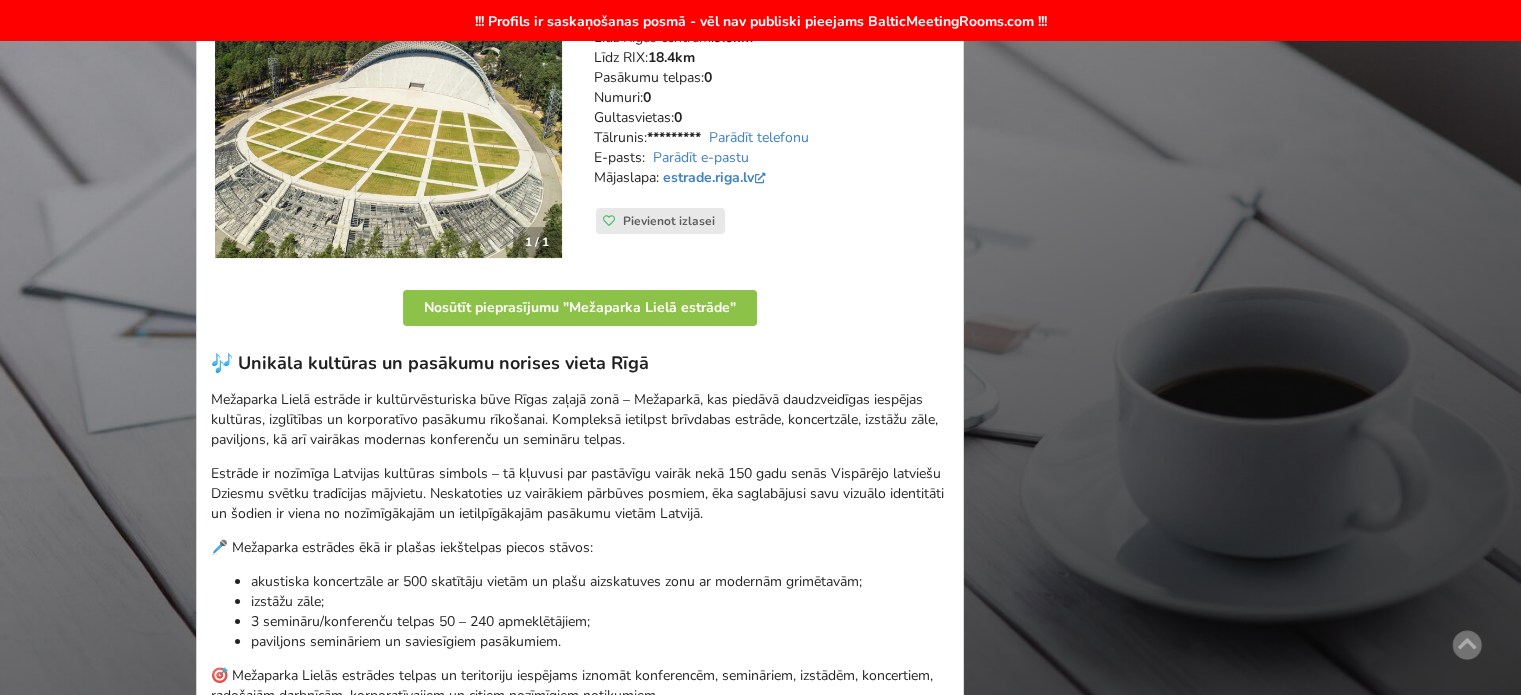 scroll, scrollTop: 0, scrollLeft: 0, axis: both 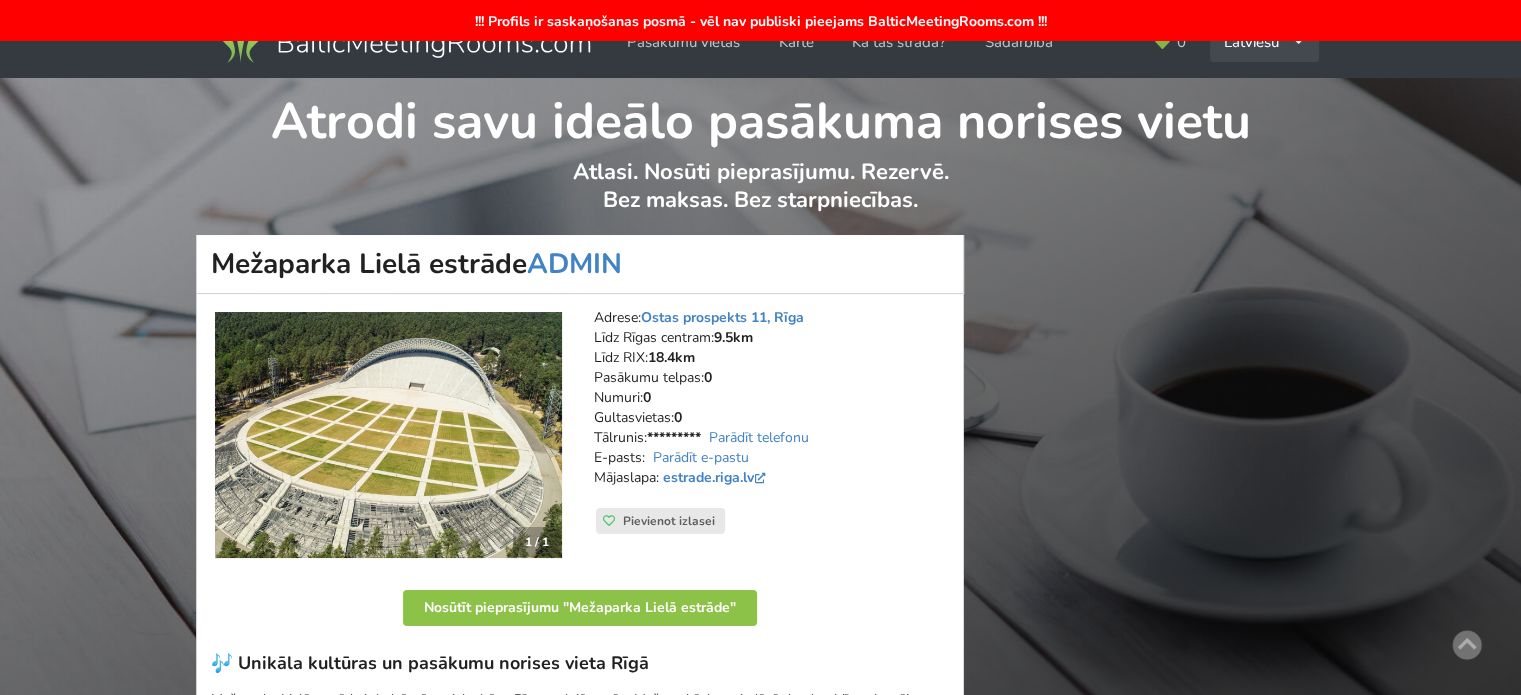 click on "Latviešu
English
Русский" at bounding box center (1264, 42) 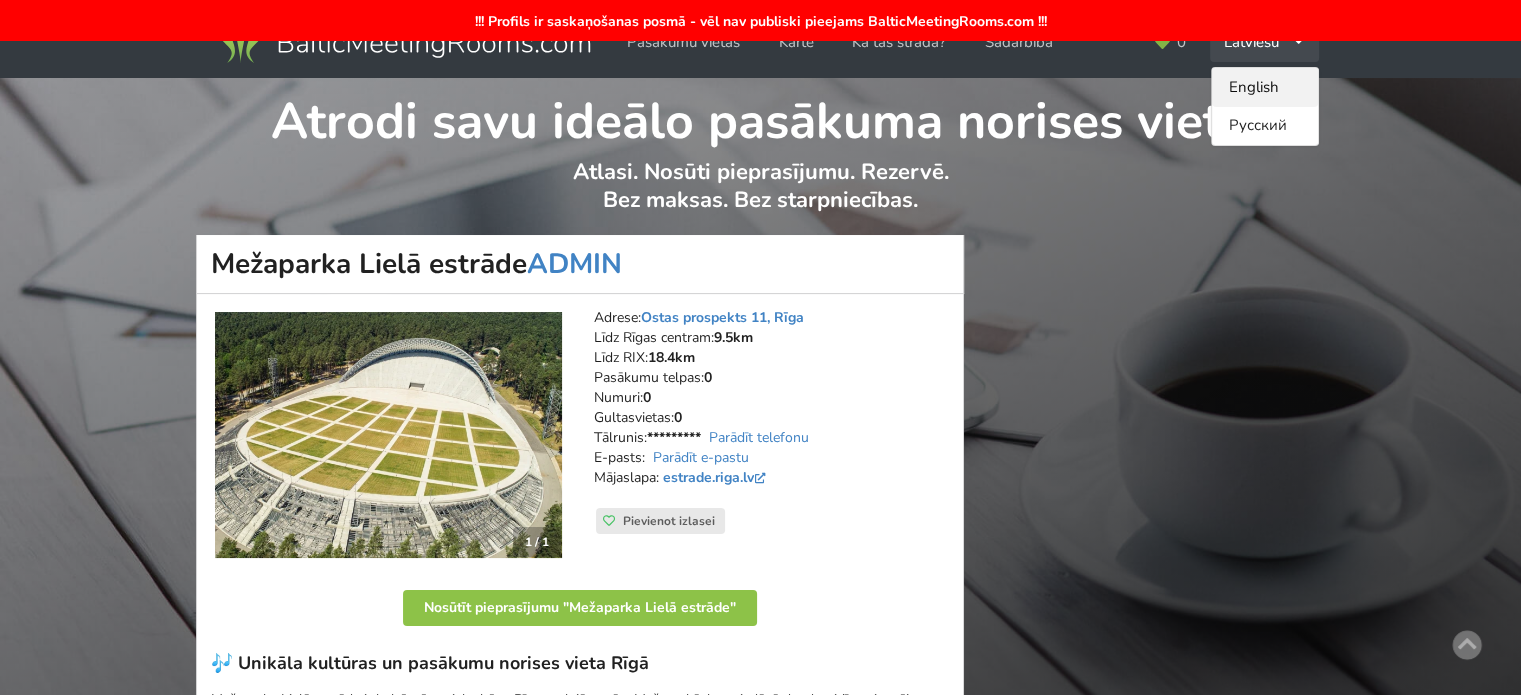 click on "English" at bounding box center [1265, 87] 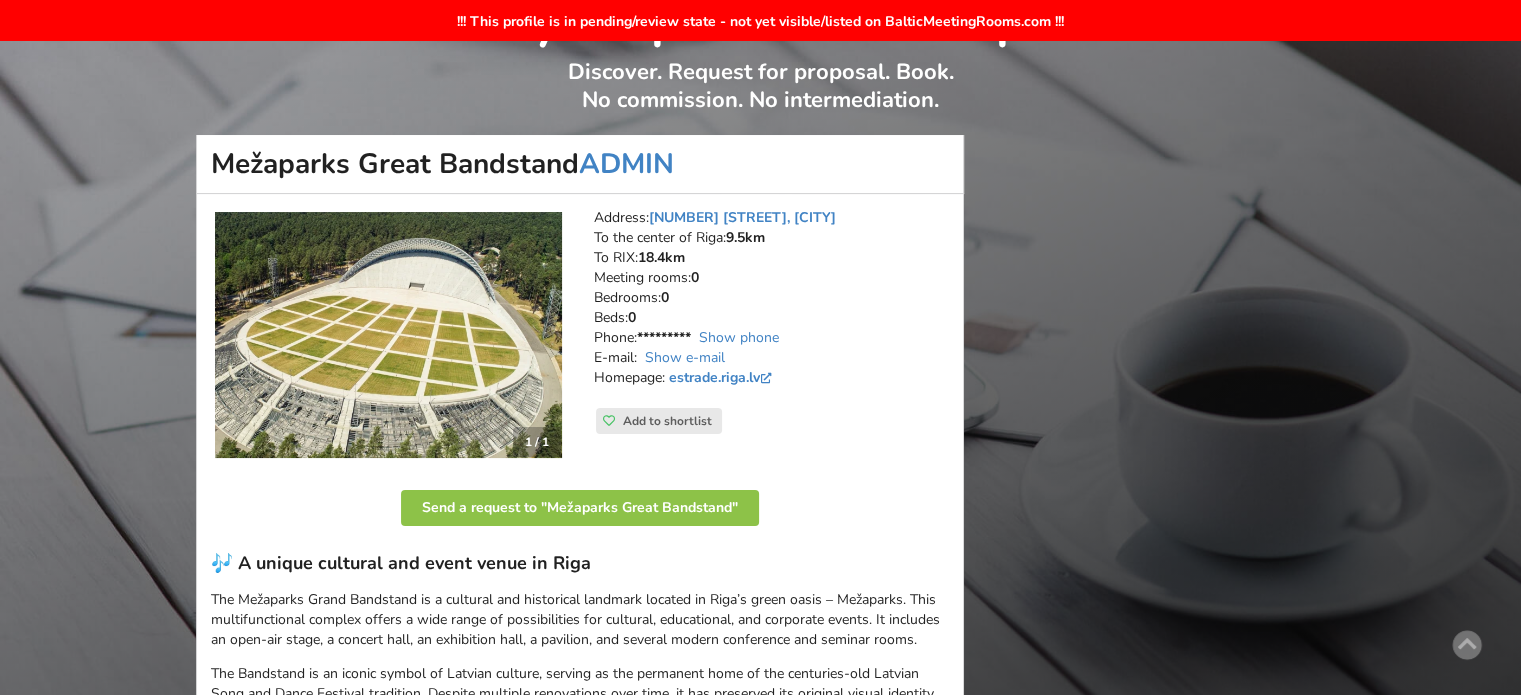 scroll, scrollTop: 0, scrollLeft: 0, axis: both 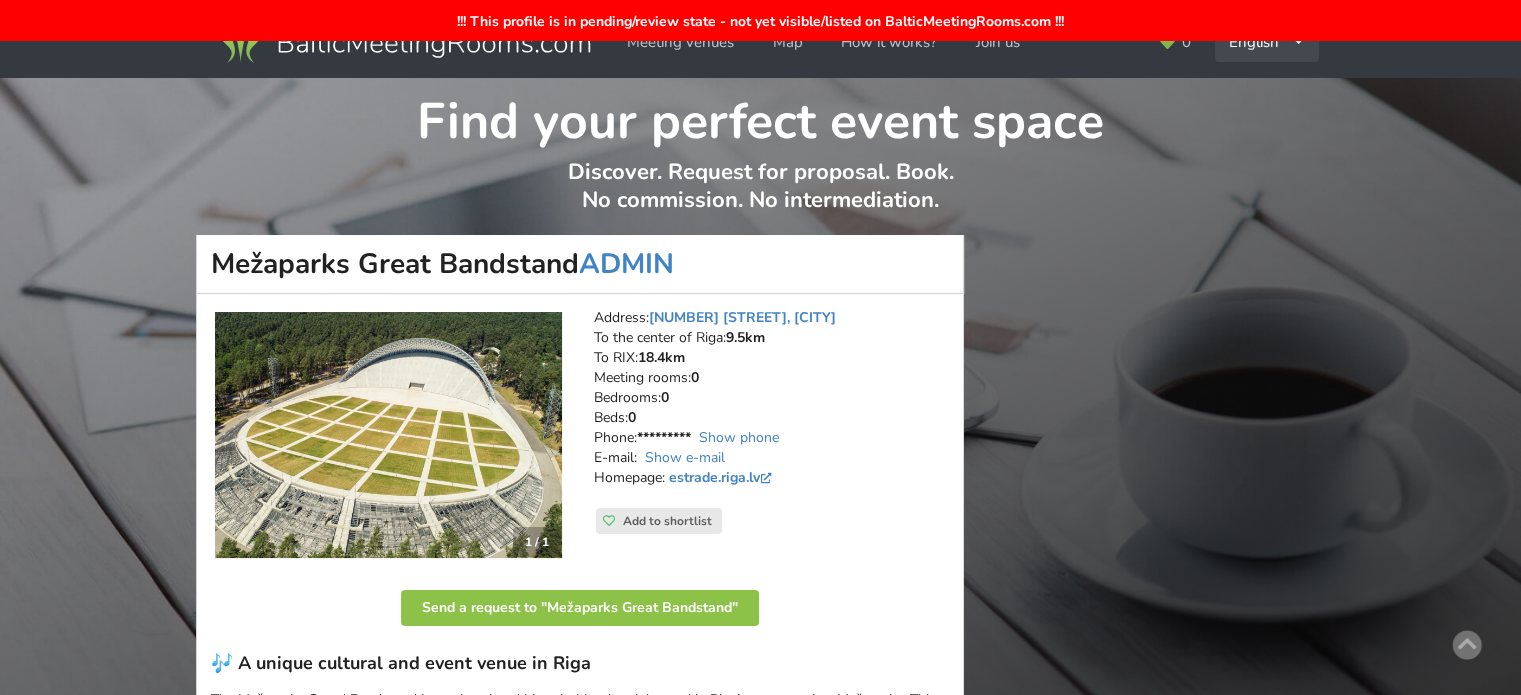 click on "English
Русский
Latviešu" at bounding box center (1267, 42) 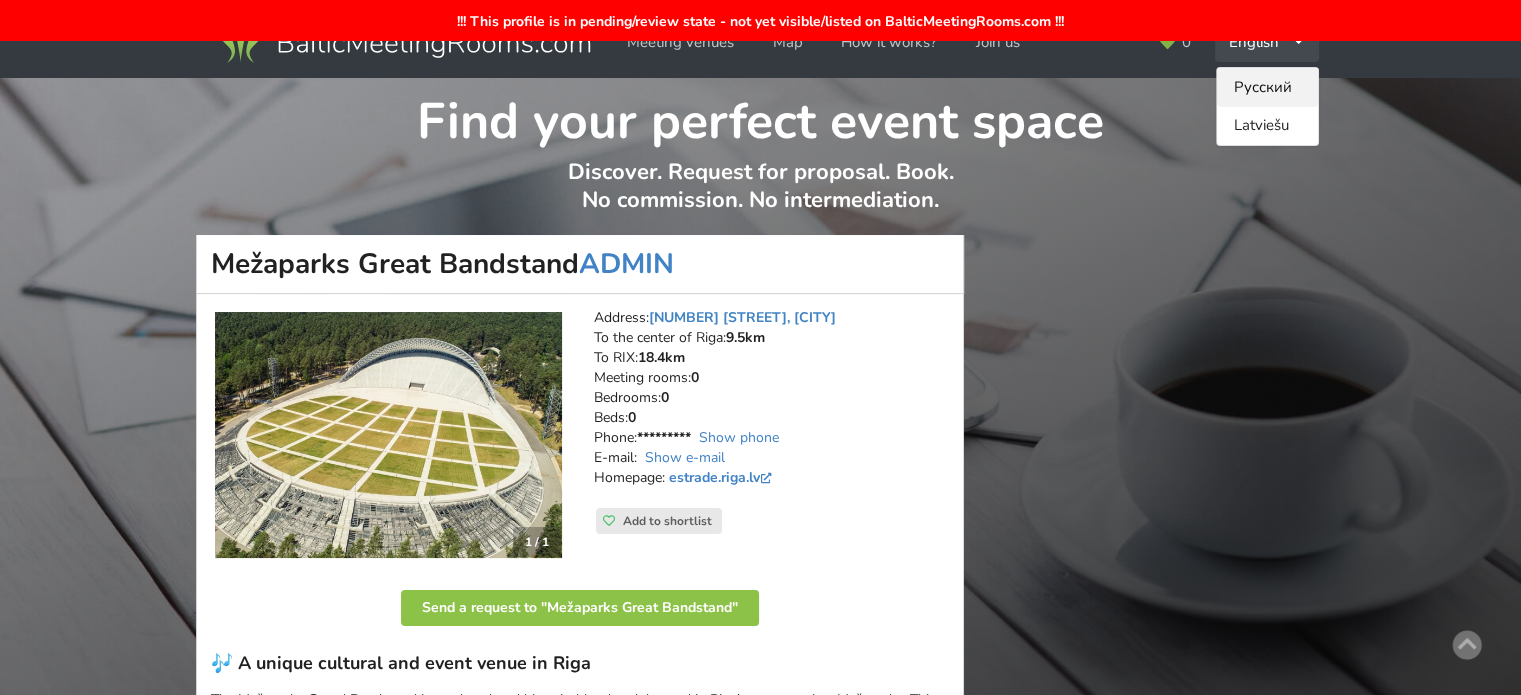 click on "Русский" at bounding box center [1267, 87] 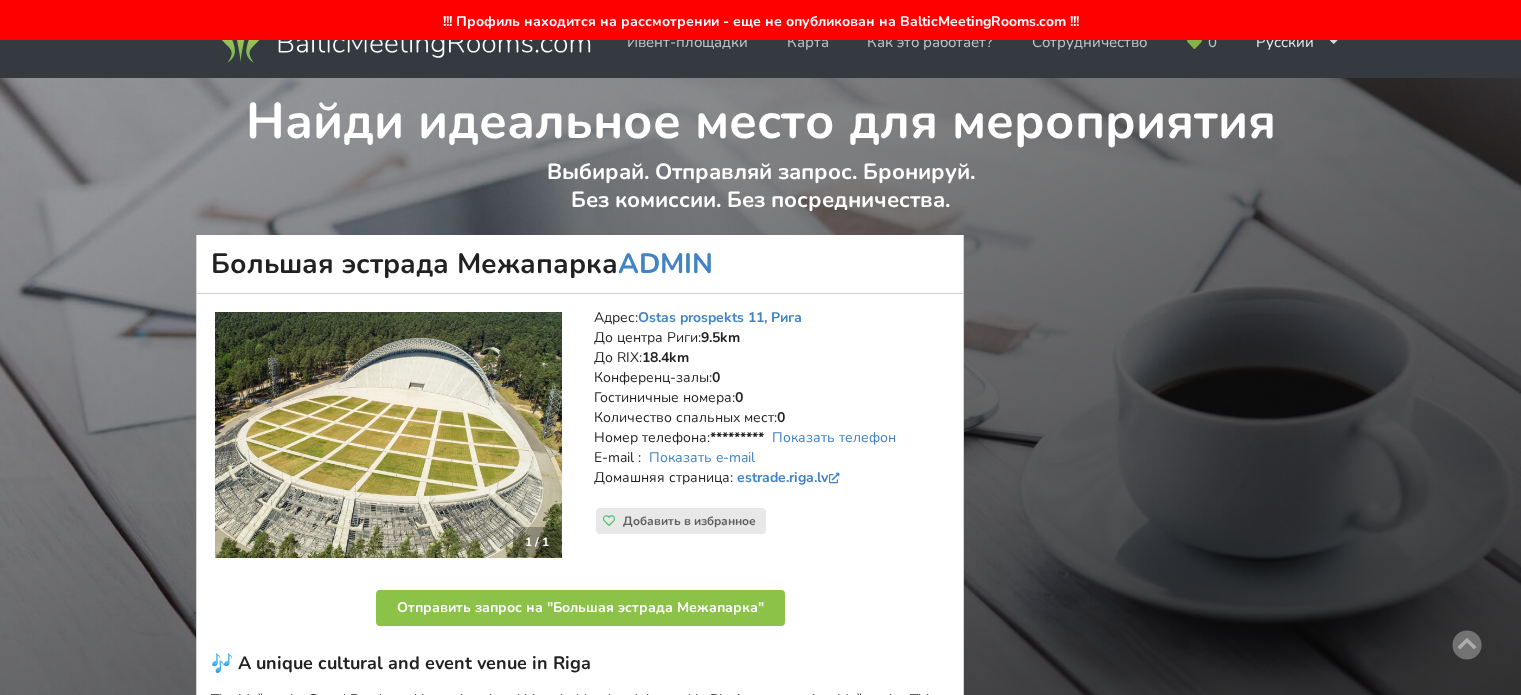 scroll, scrollTop: 0, scrollLeft: 0, axis: both 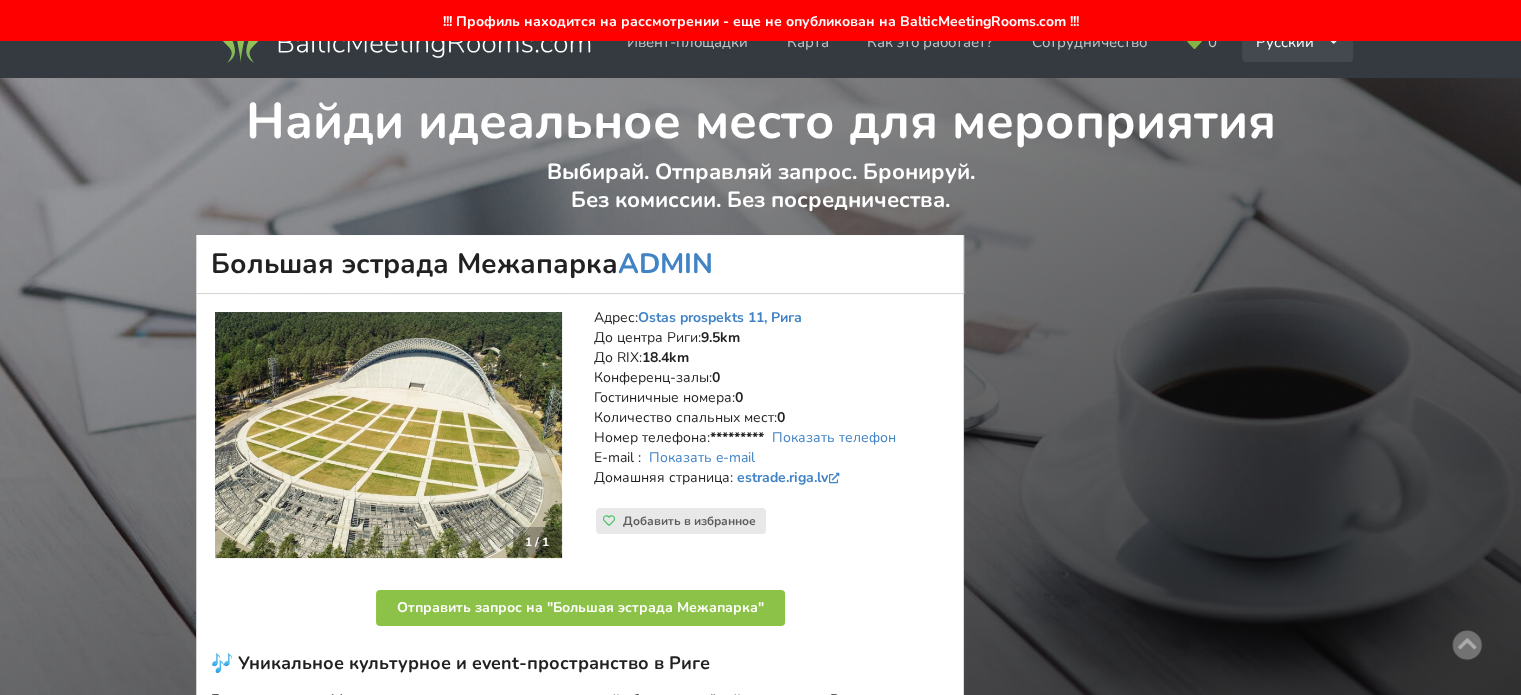 click on "Русский
English
Latviešu" at bounding box center [1298, 42] 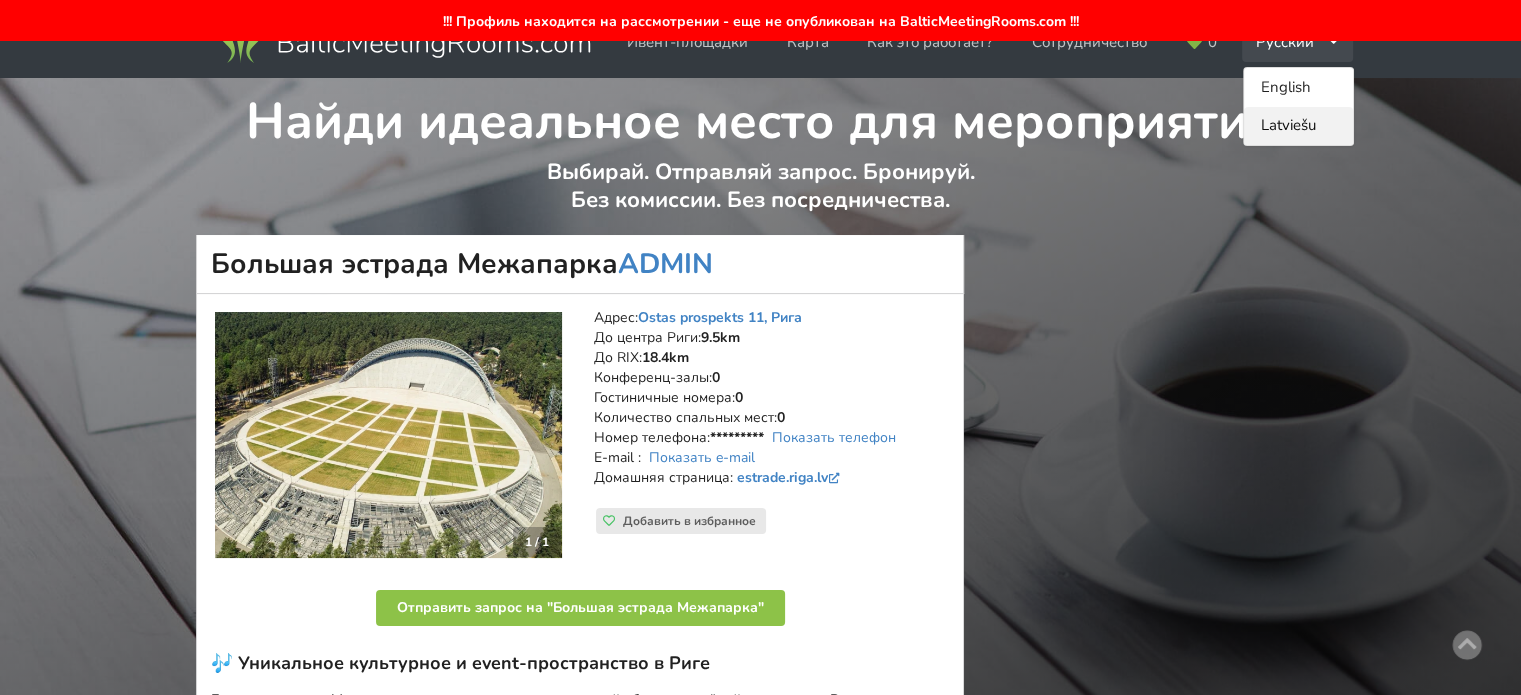 click on "Latviešu" at bounding box center (1298, 126) 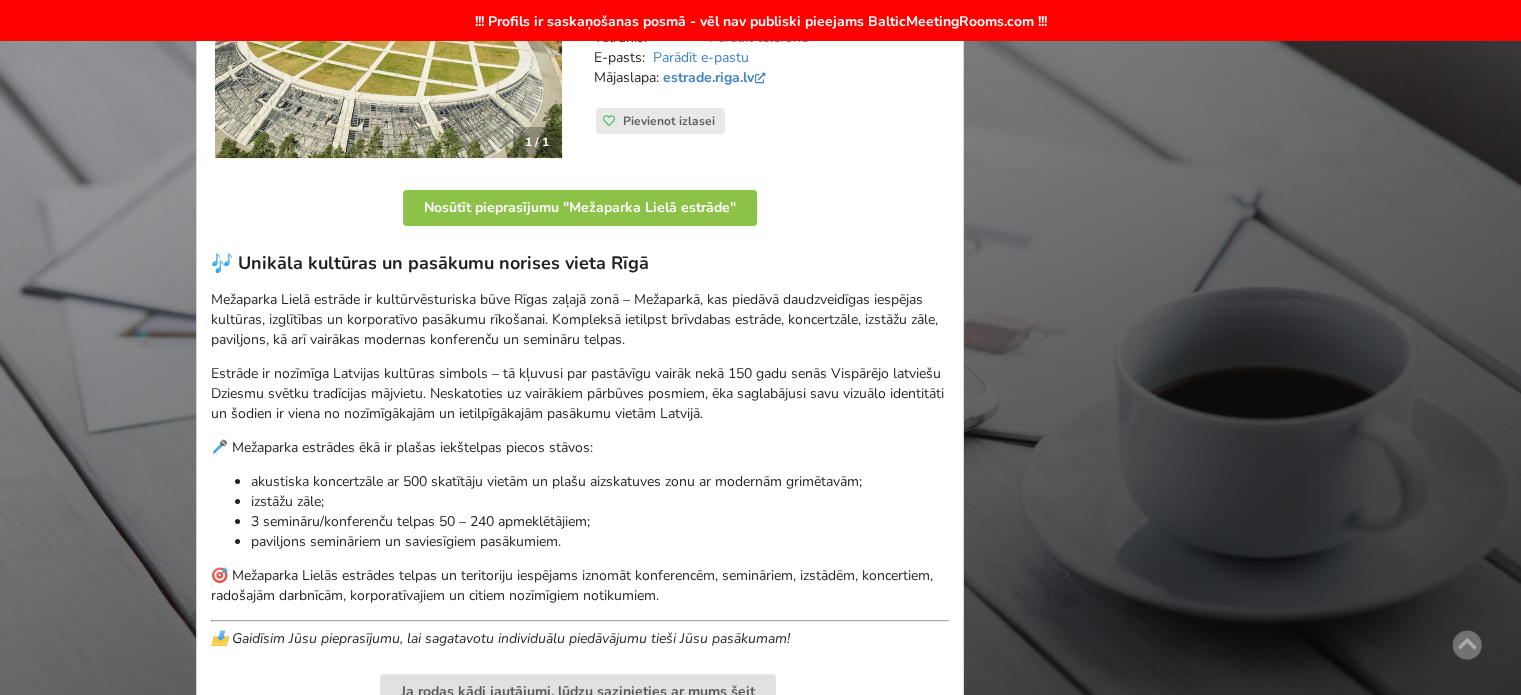 scroll, scrollTop: 500, scrollLeft: 0, axis: vertical 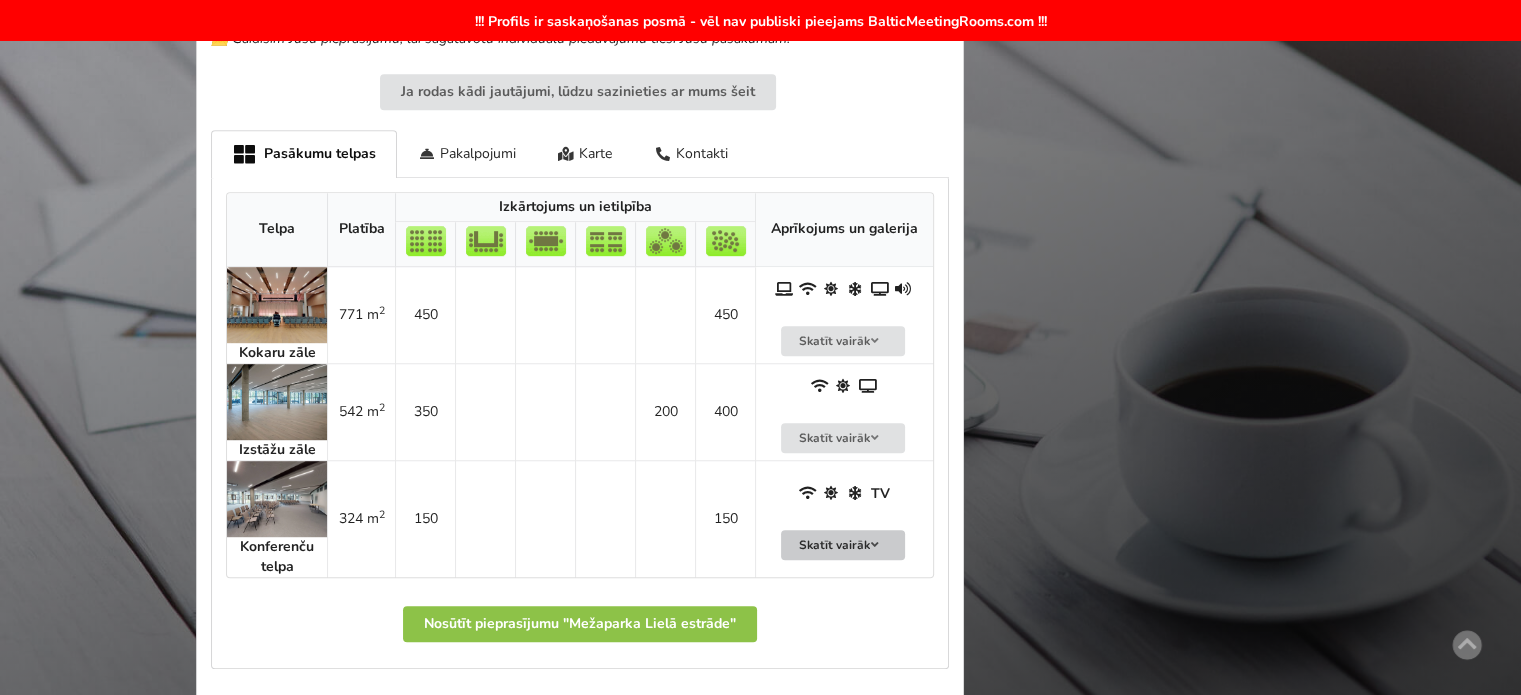 click on "Skatīt vairāk" at bounding box center (843, 545) 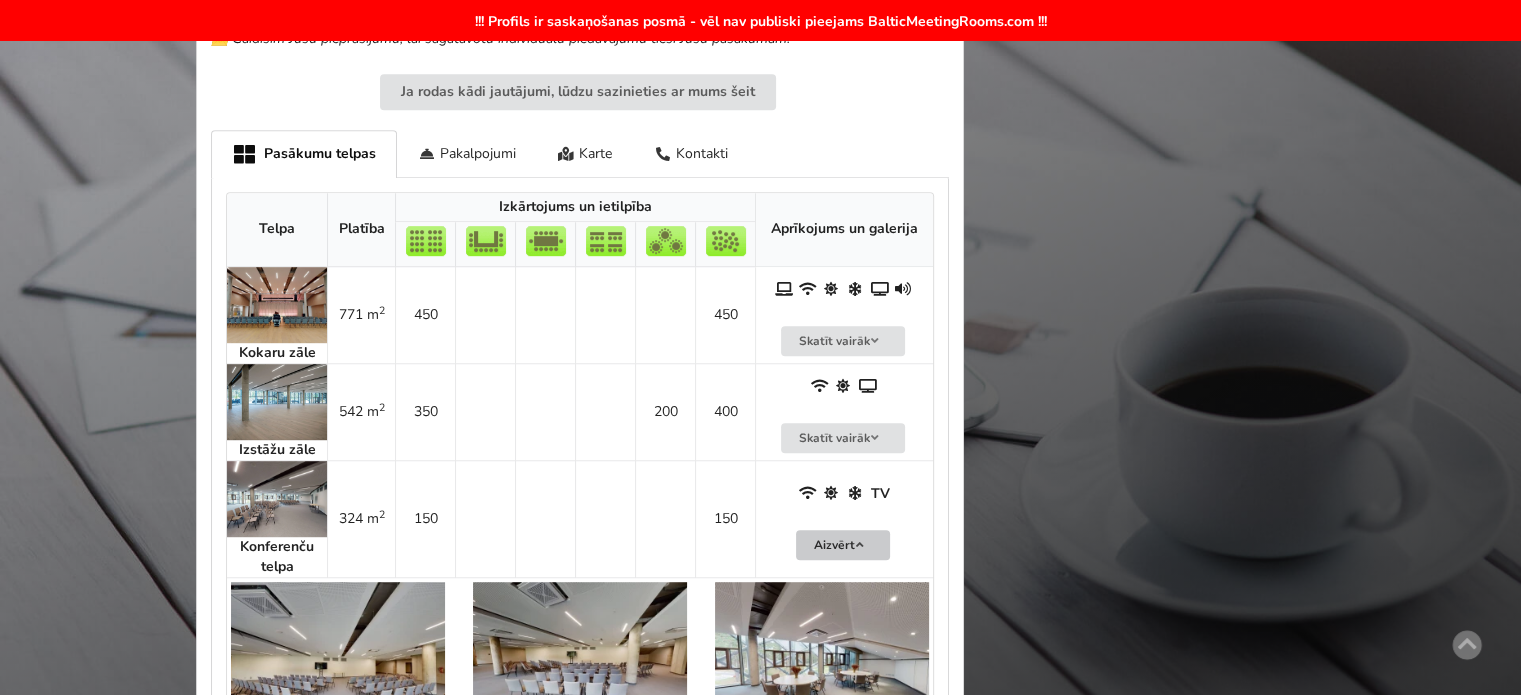 click on "Aizvērt" at bounding box center [843, 545] 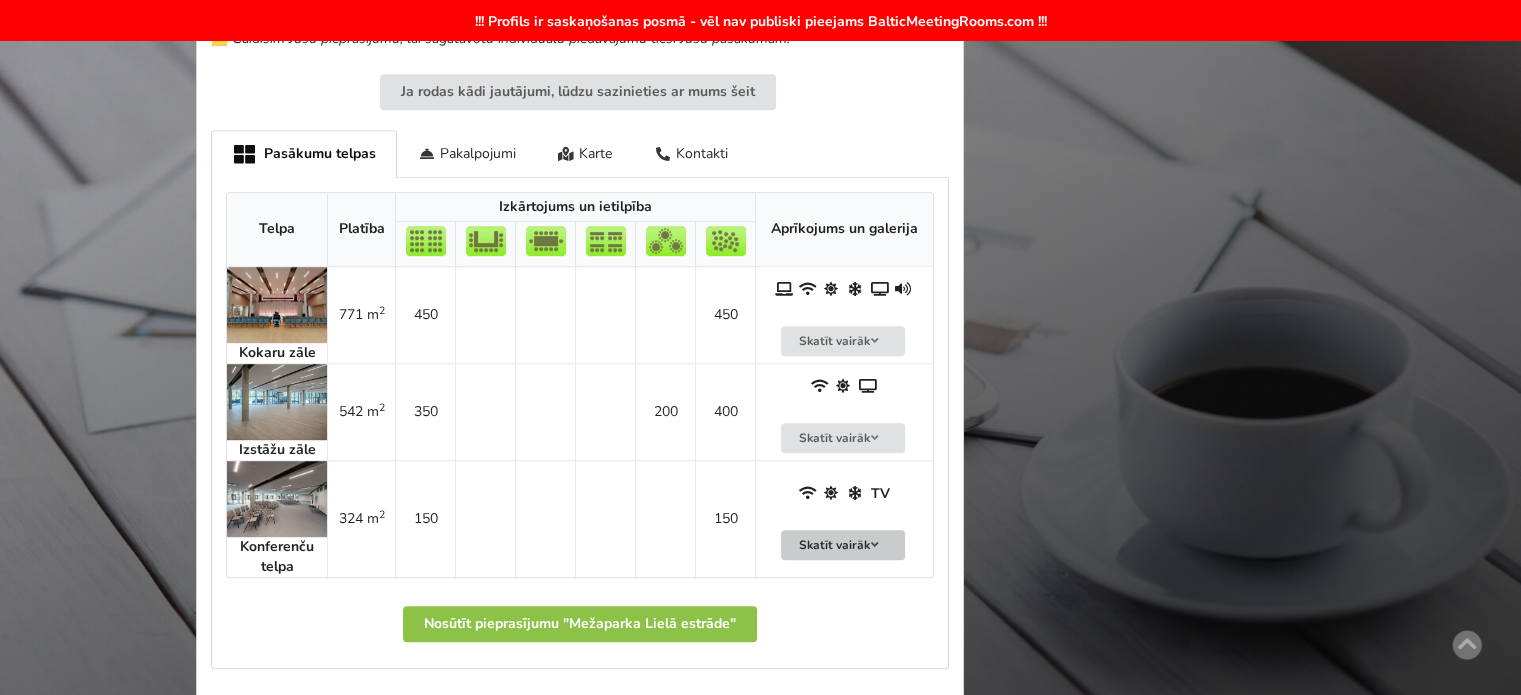click on "Skatīt vairāk" at bounding box center [843, 545] 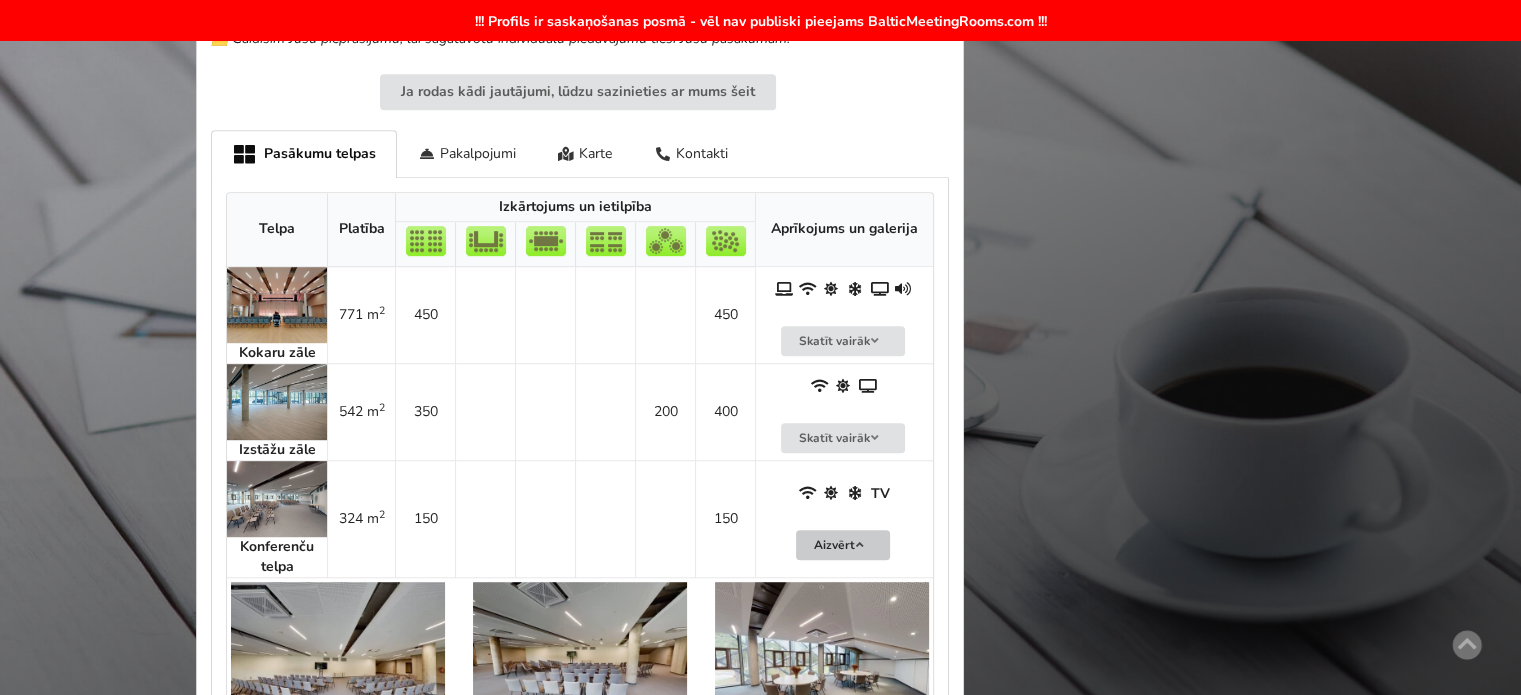 scroll, scrollTop: 1200, scrollLeft: 0, axis: vertical 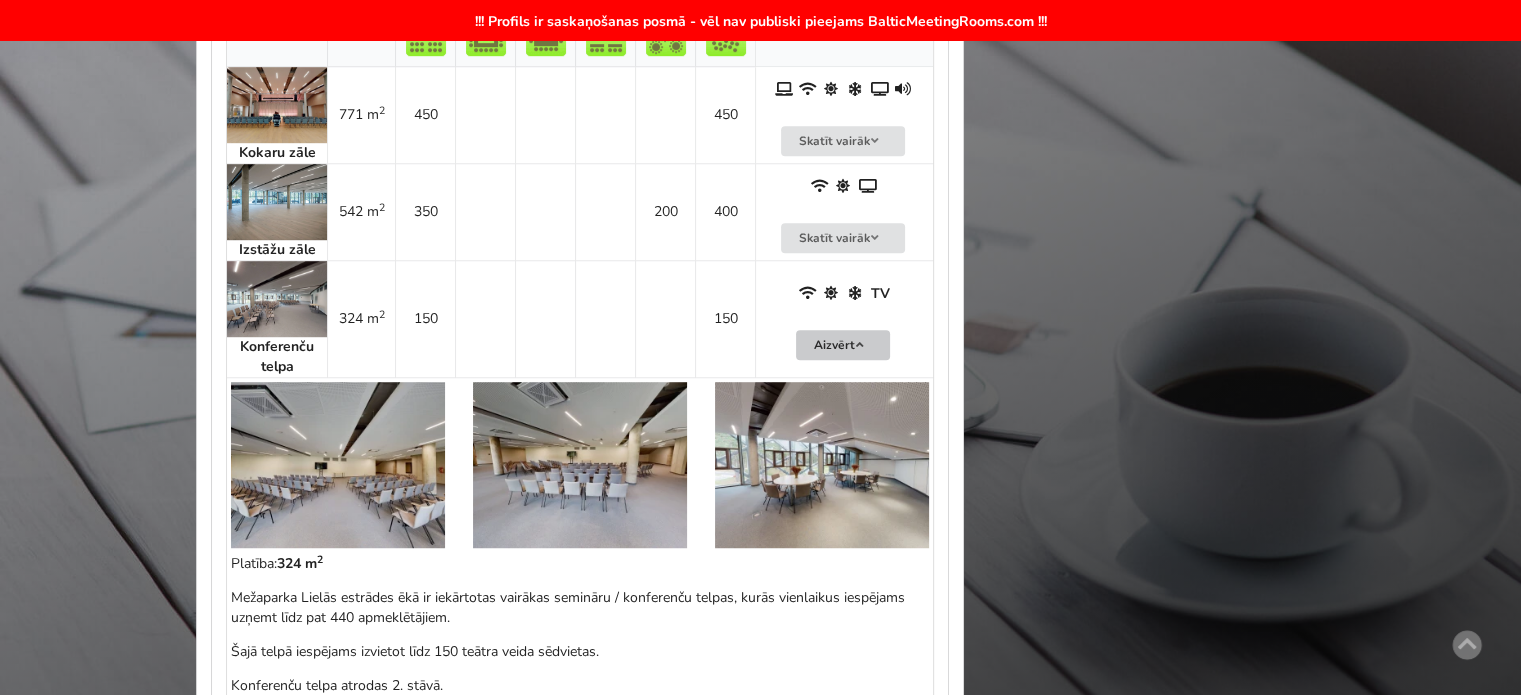 click on "Aizvērt" at bounding box center [843, 345] 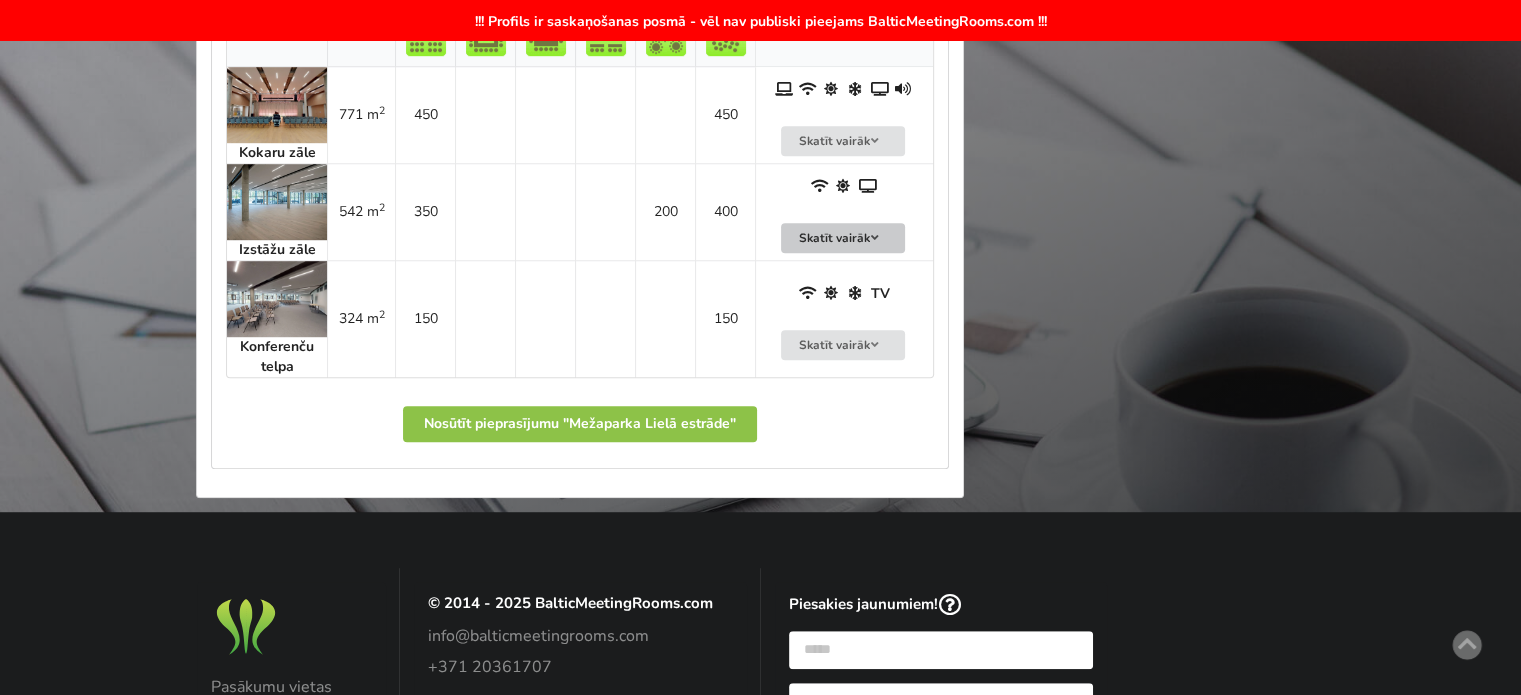 click on "Skatīt vairāk" at bounding box center [843, 238] 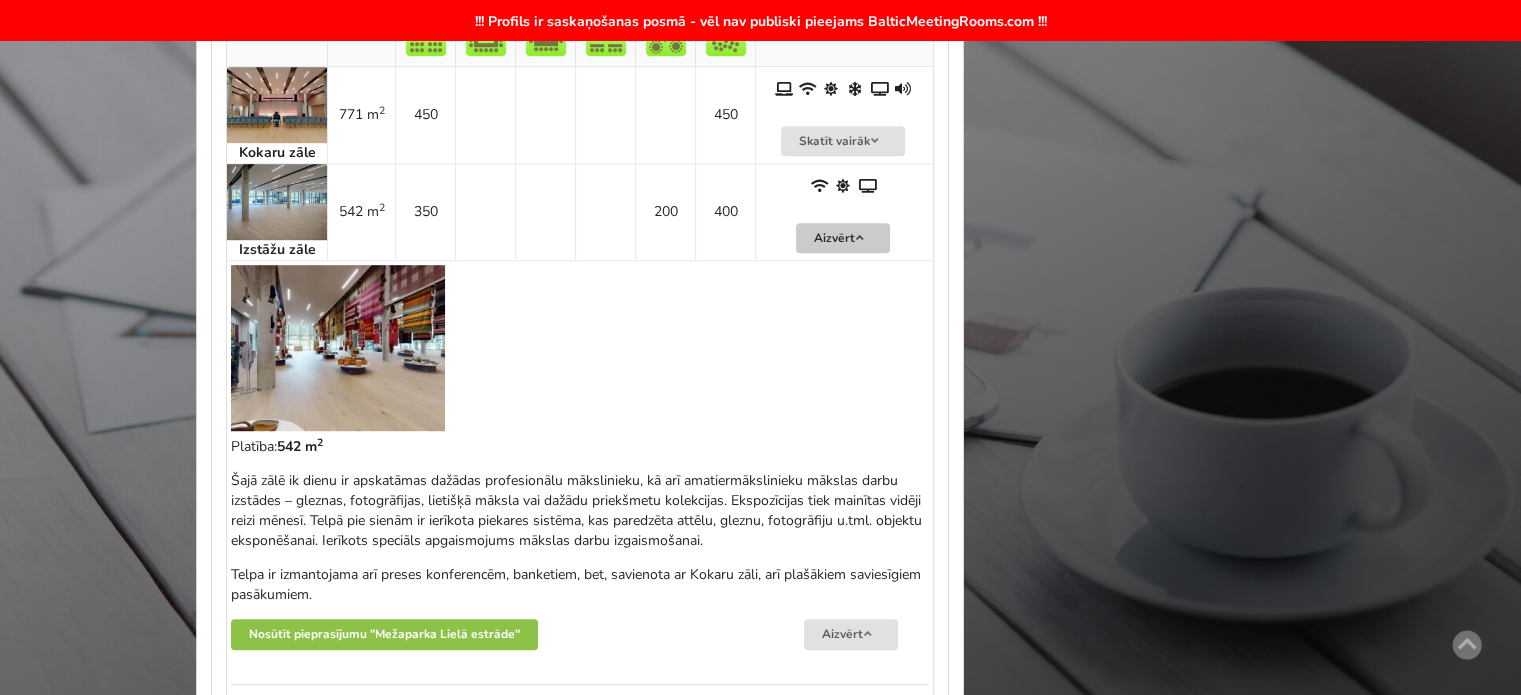 click on "Aizvērt" at bounding box center (844, 211) 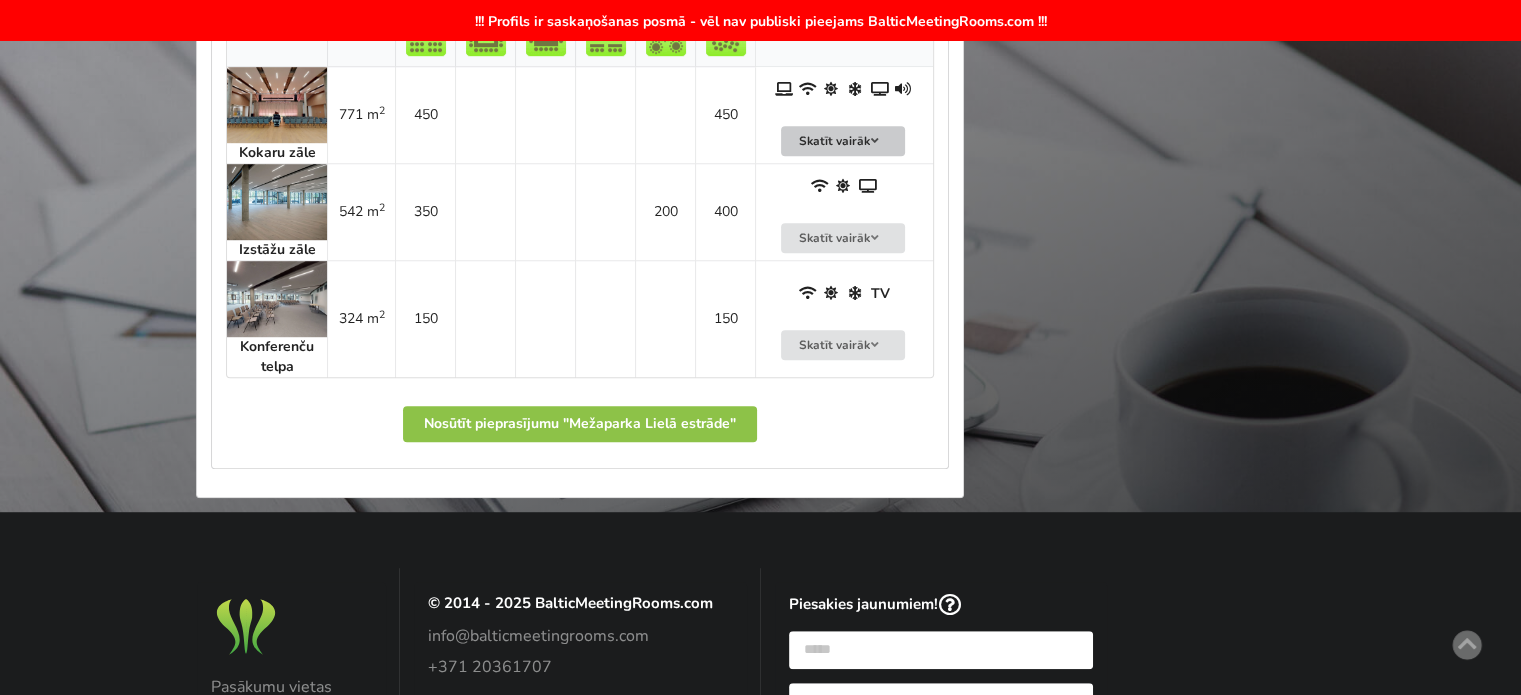 click on "Skatīt vairāk" at bounding box center (843, 141) 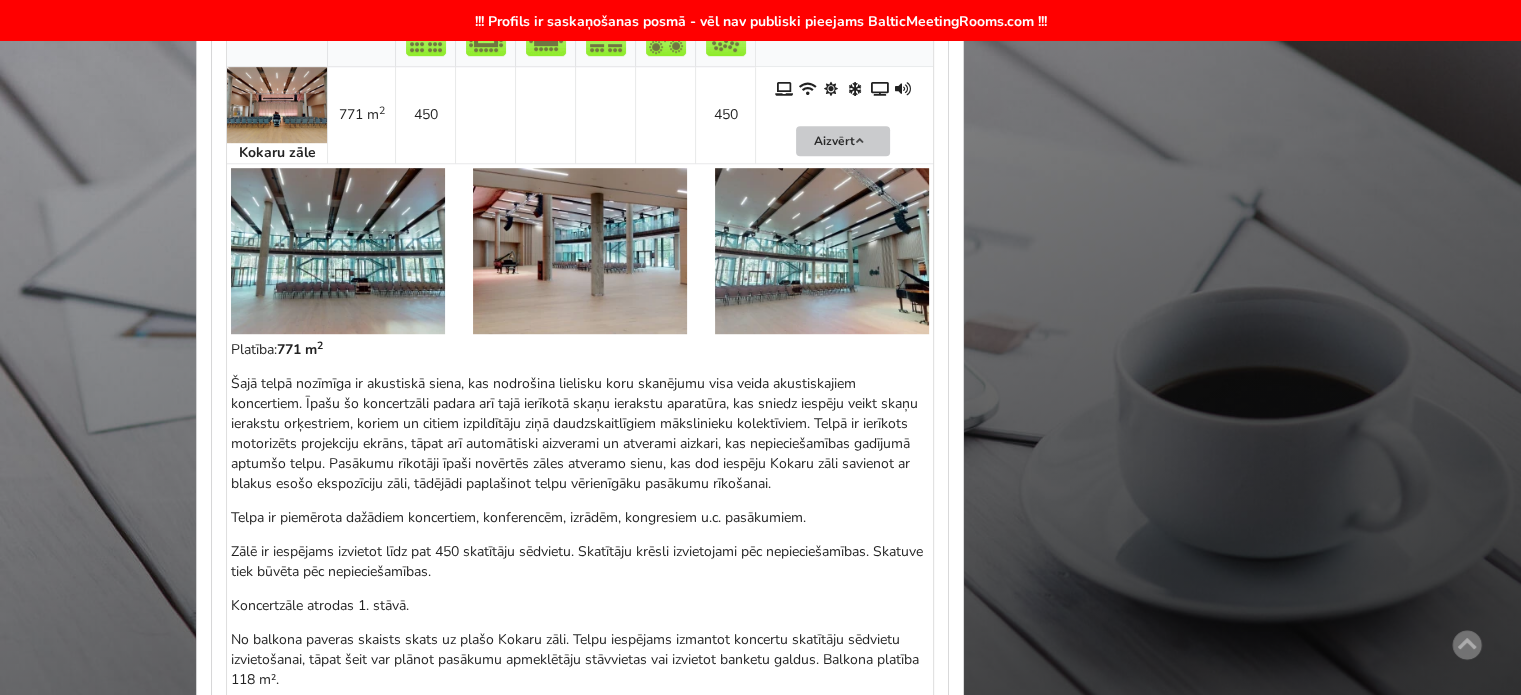 click on "Aizvērt" at bounding box center [843, 141] 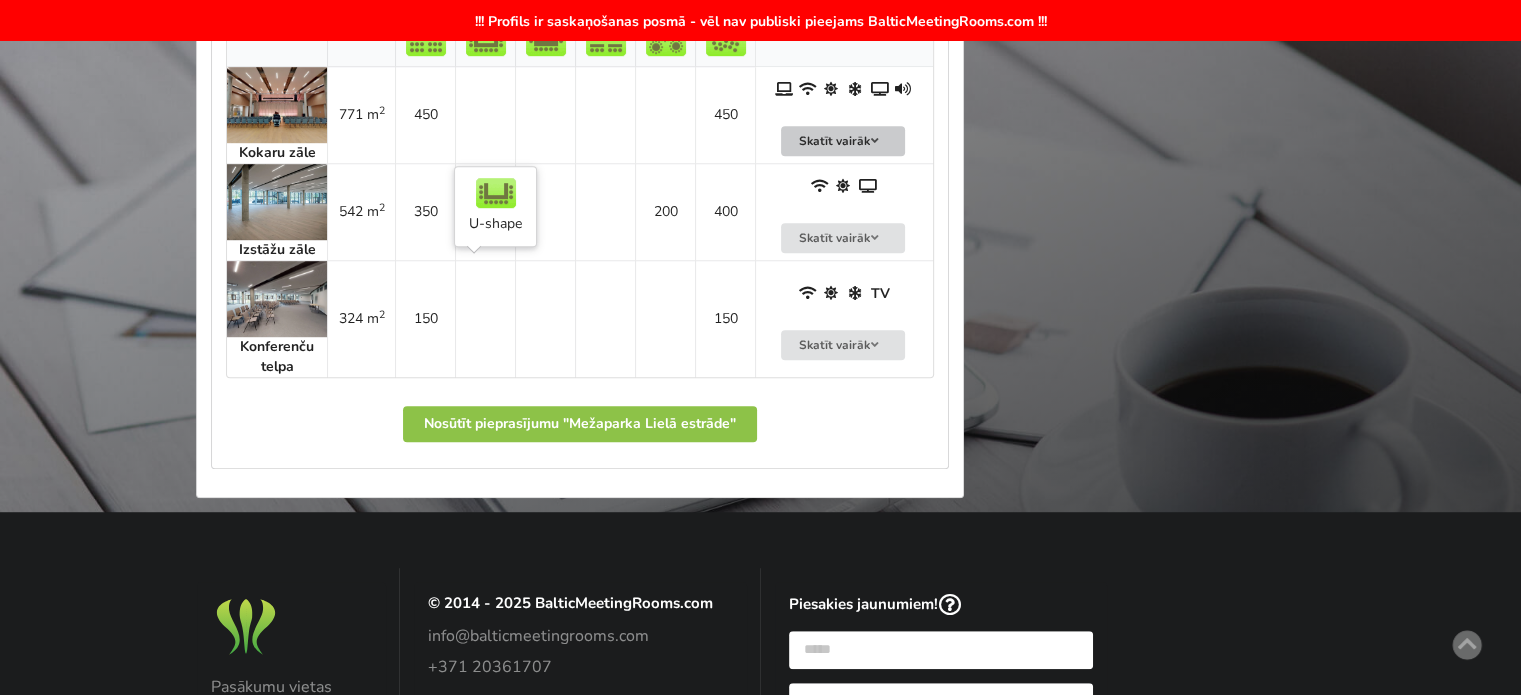 scroll, scrollTop: 1000, scrollLeft: 0, axis: vertical 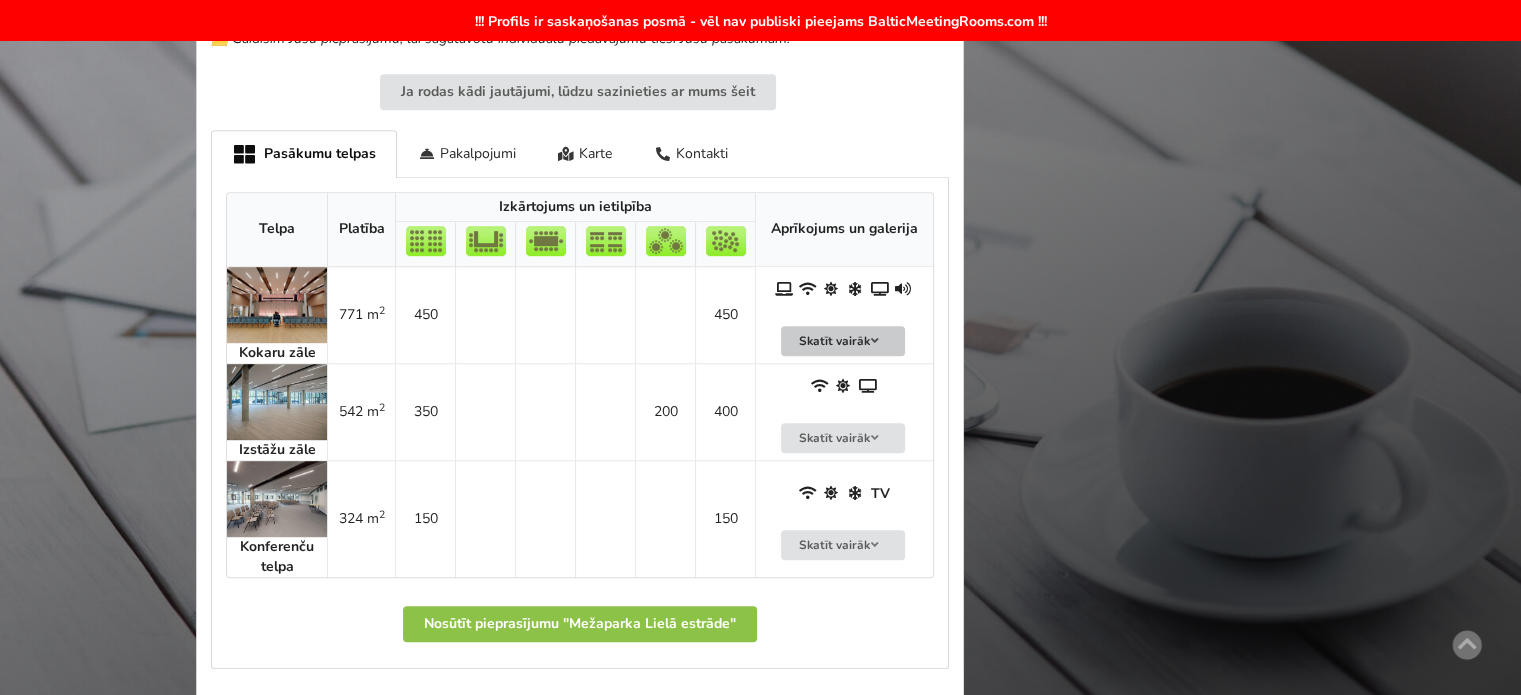type 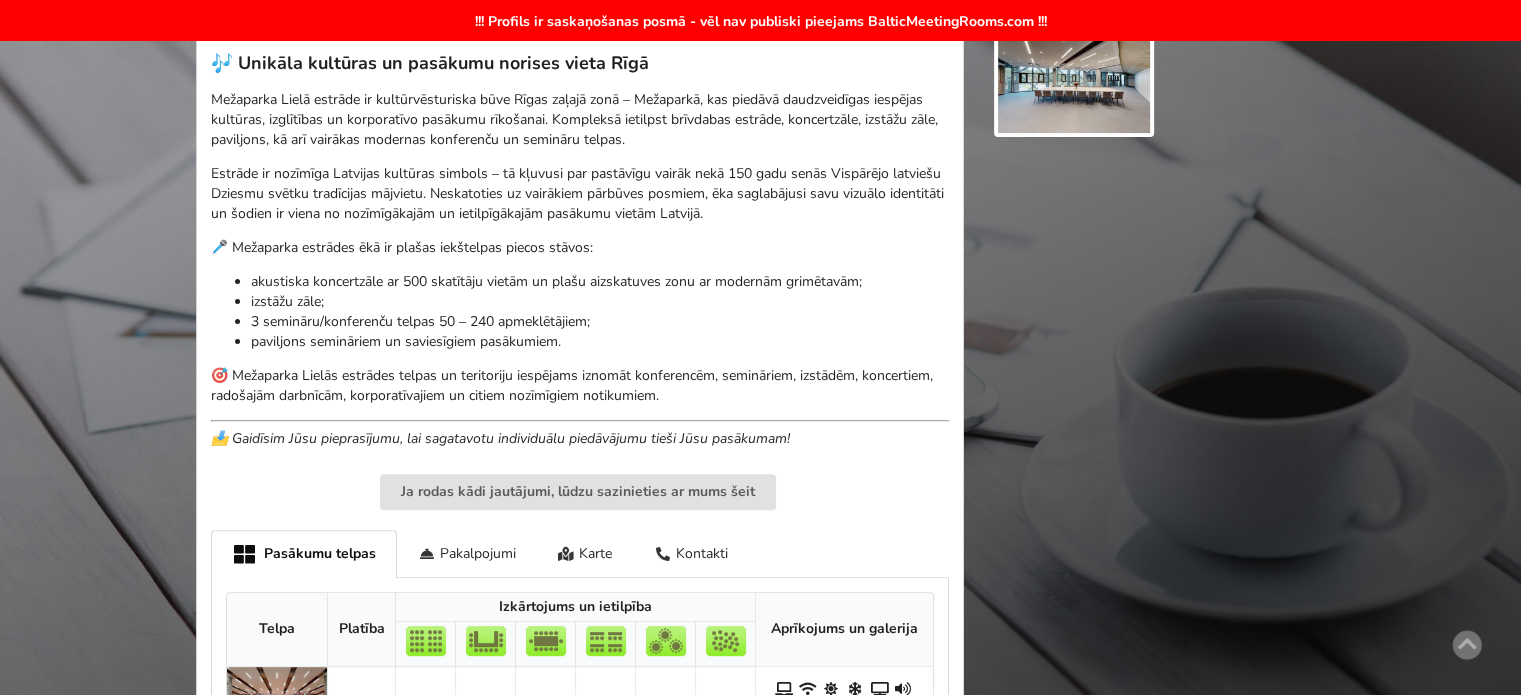scroll, scrollTop: 1100, scrollLeft: 0, axis: vertical 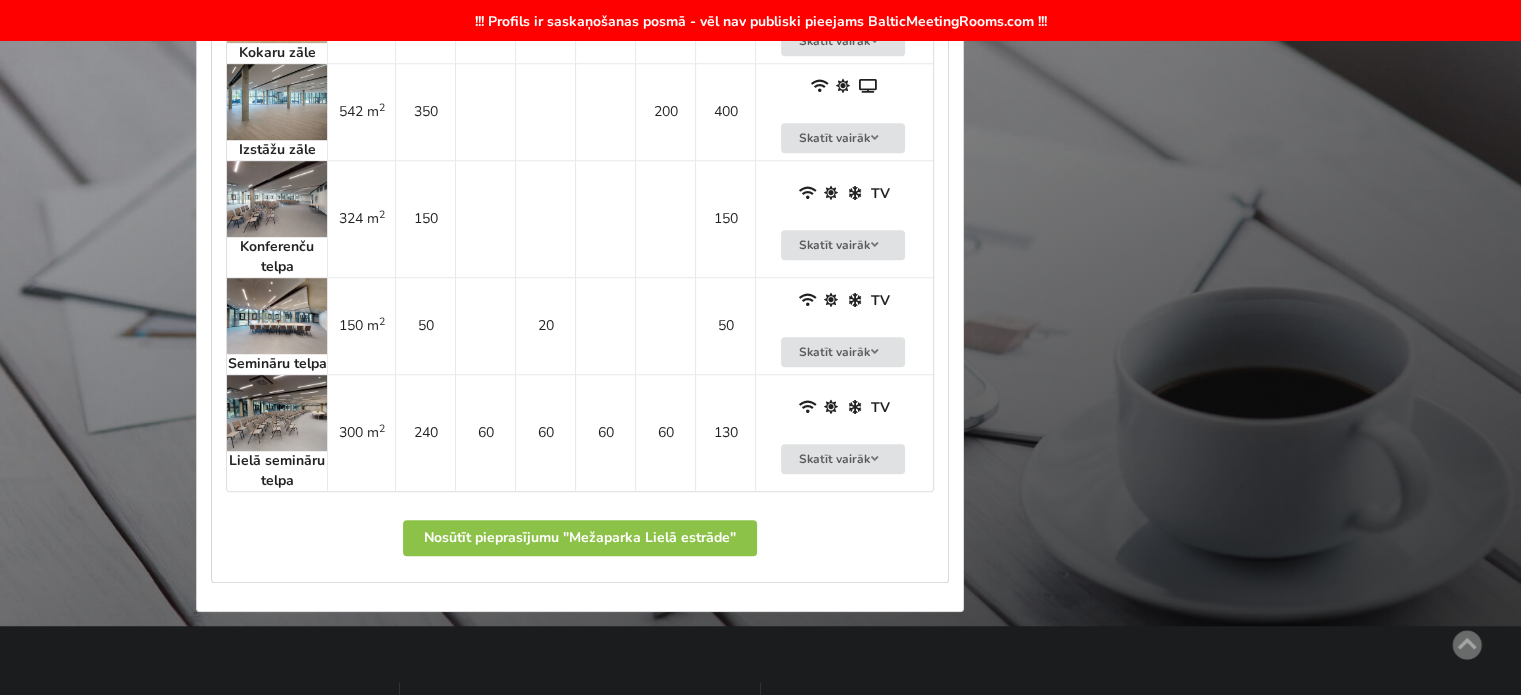 click at bounding box center (277, 413) 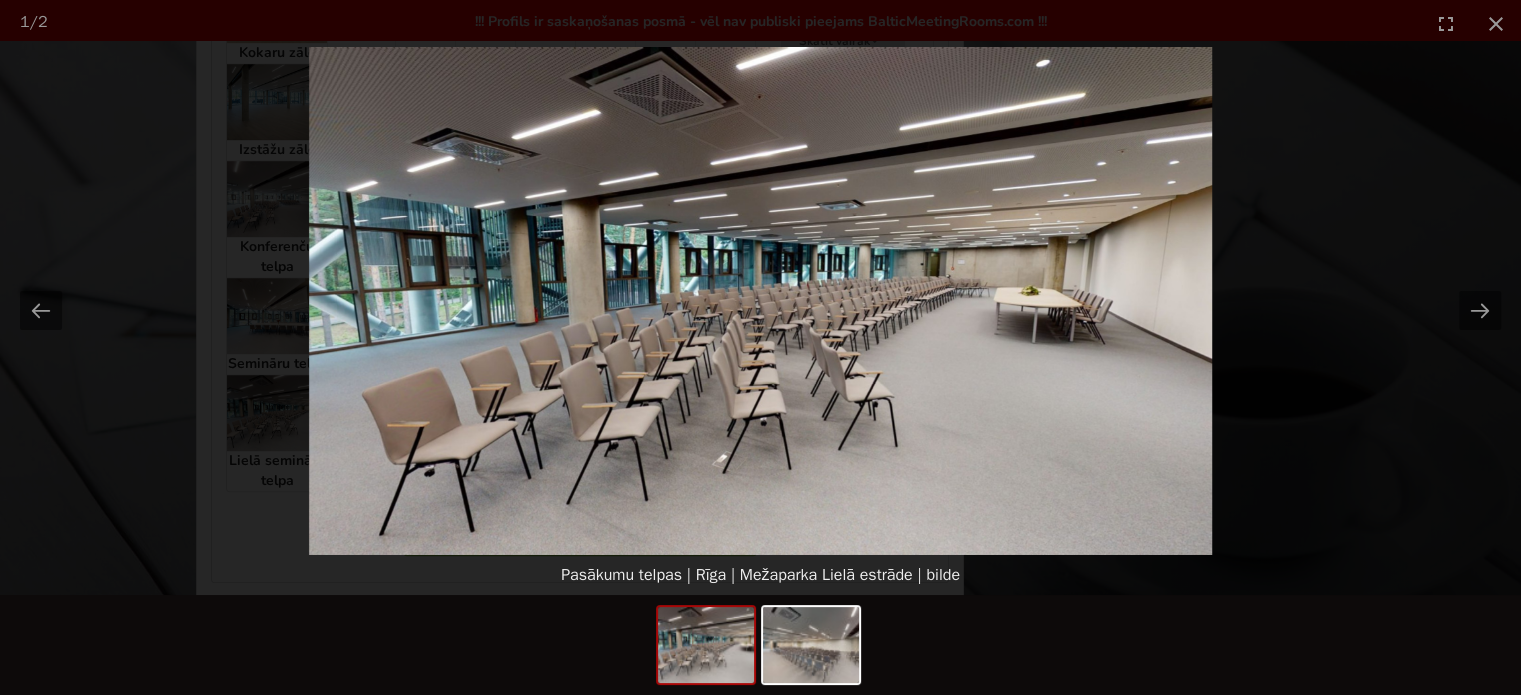 scroll, scrollTop: 0, scrollLeft: 0, axis: both 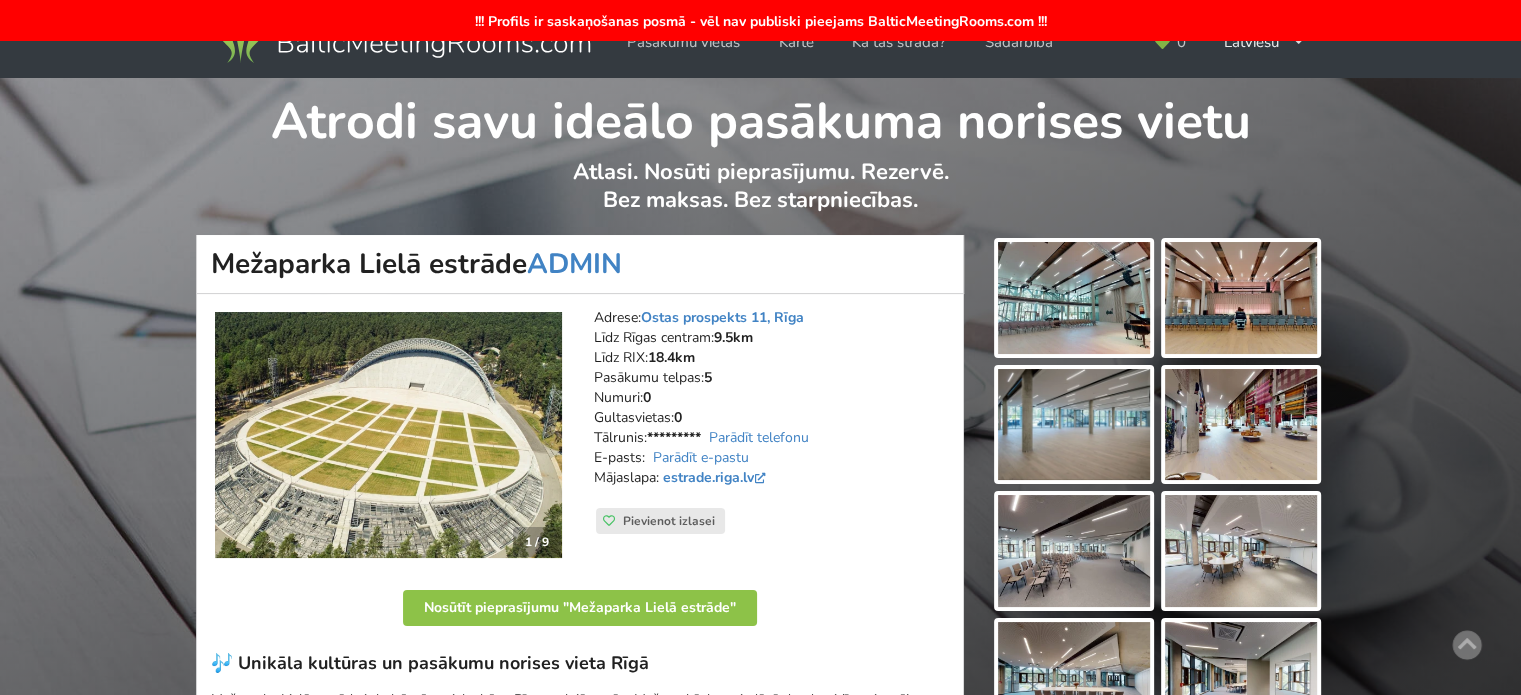click on "!!! Profils ir saskaņošanas posmā - vēl nav publiski pieejams BalticMeetingRooms.com !!!" at bounding box center (760, 20) 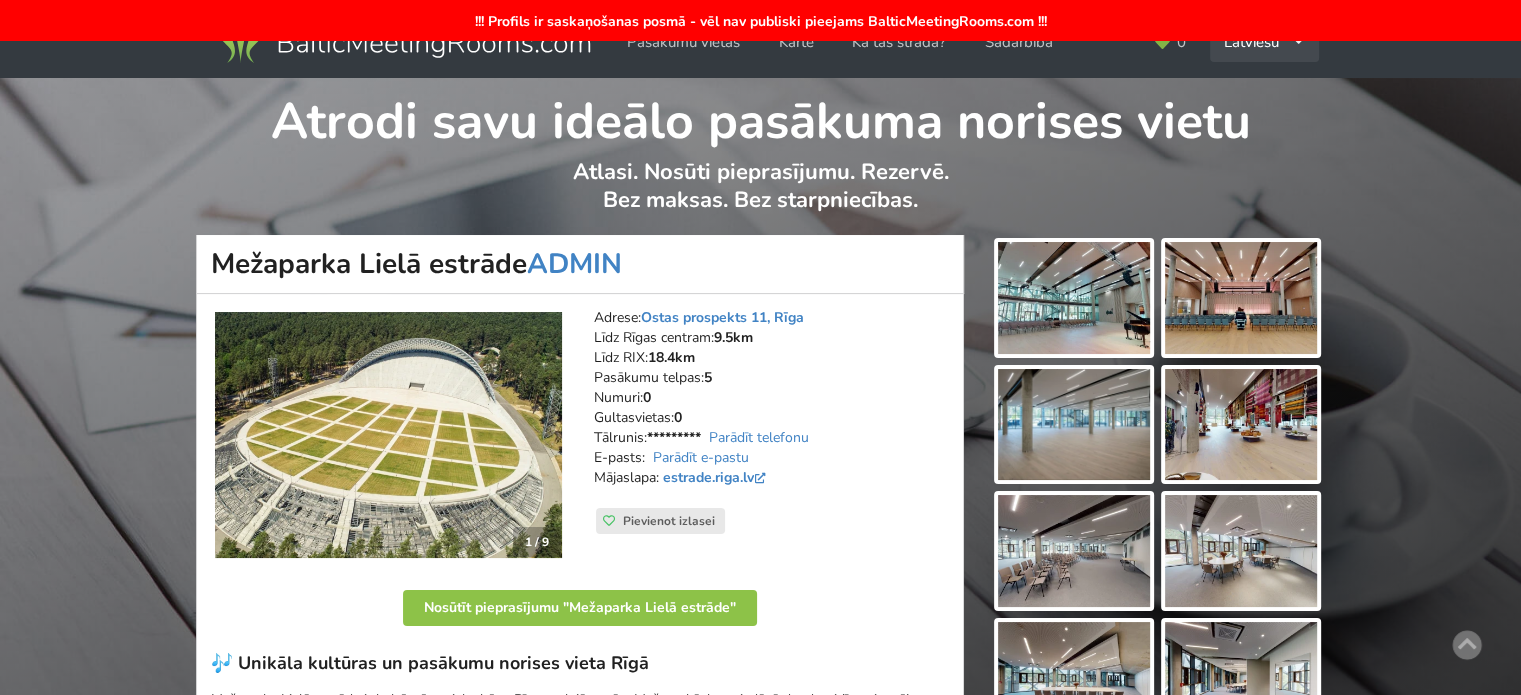 click on "Latviešu
English
Русский" at bounding box center (1264, 42) 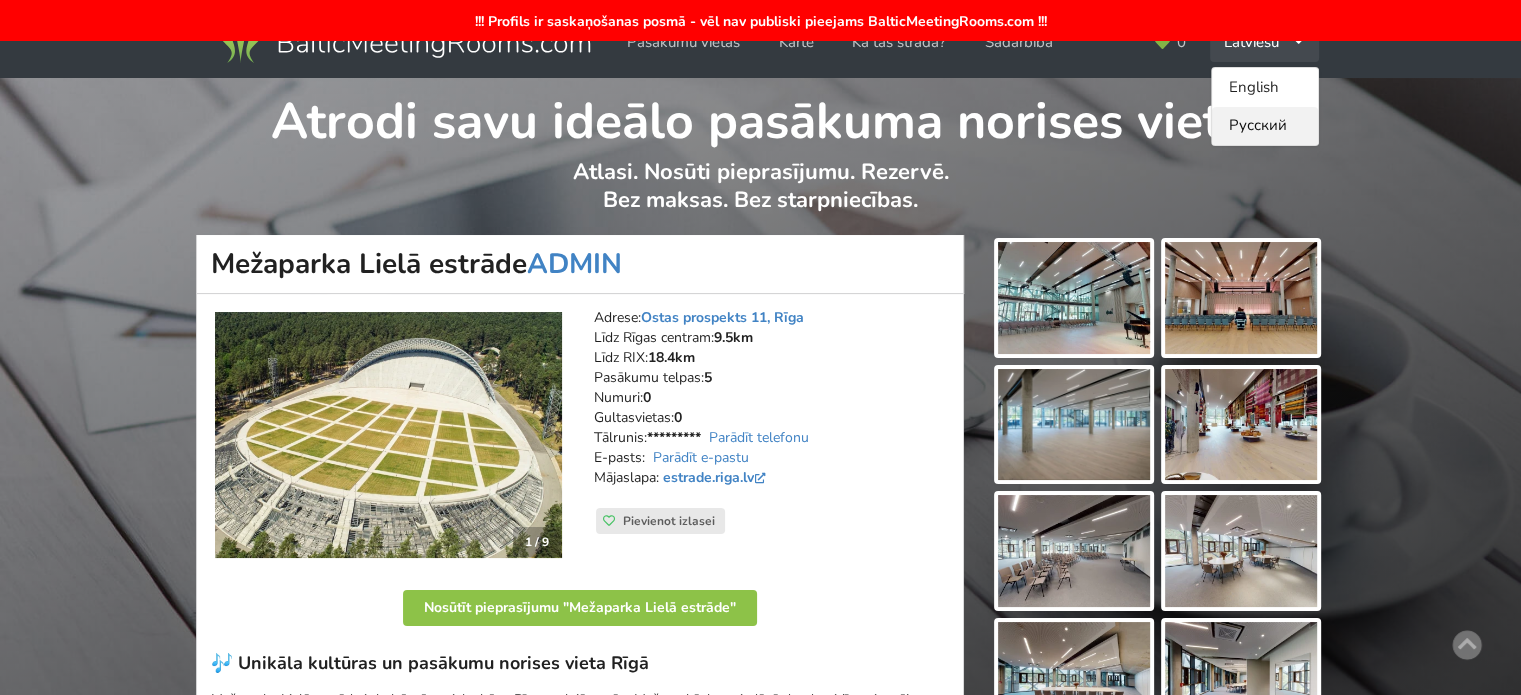 click on "Русский" at bounding box center [1265, 126] 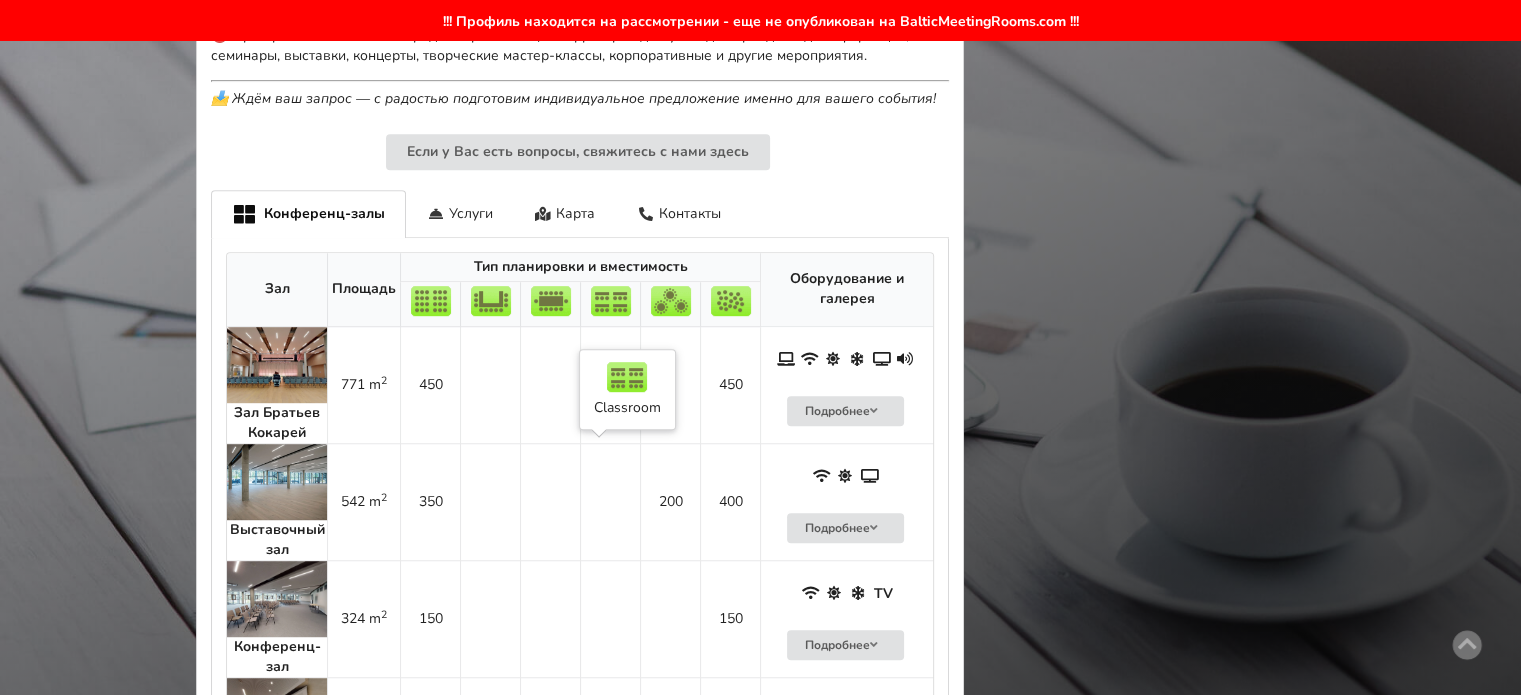 scroll, scrollTop: 1300, scrollLeft: 0, axis: vertical 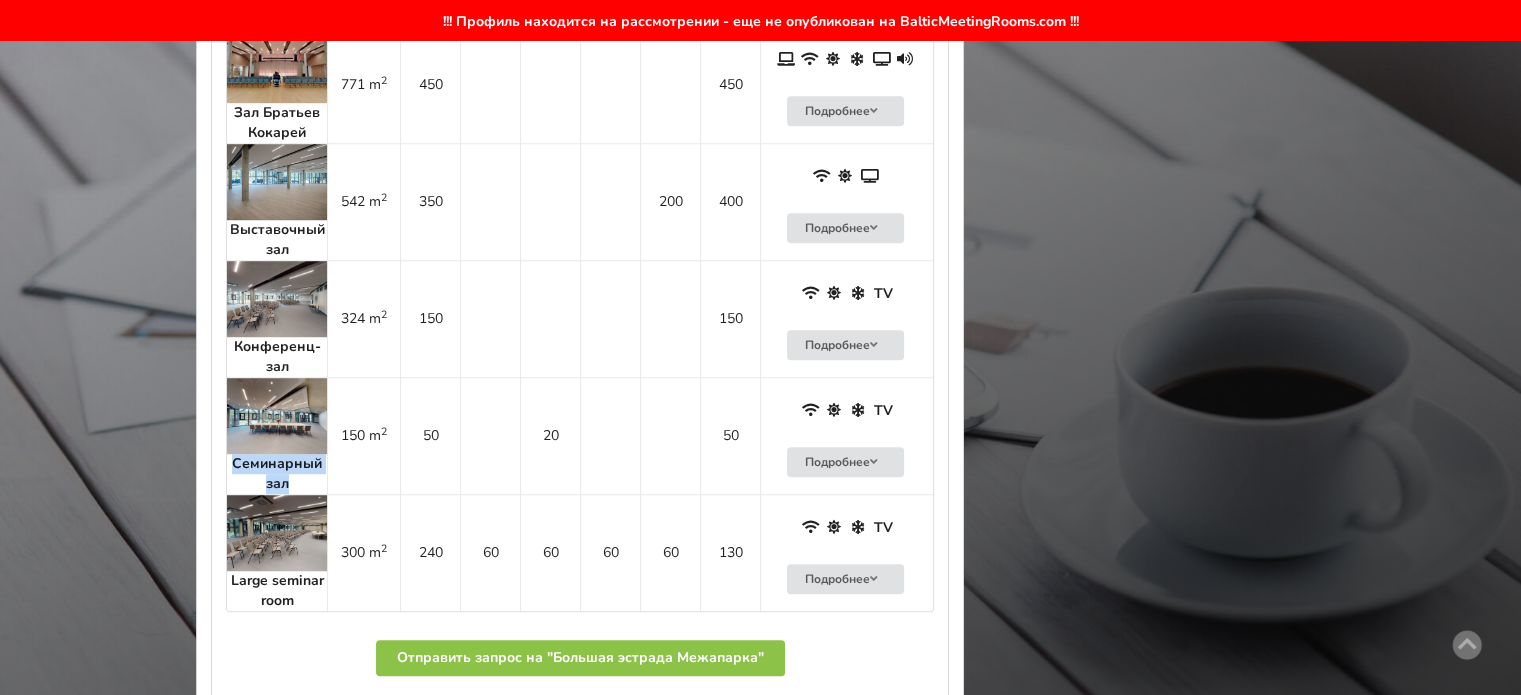 drag, startPoint x: 297, startPoint y: 477, endPoint x: 226, endPoint y: 453, distance: 74.94665 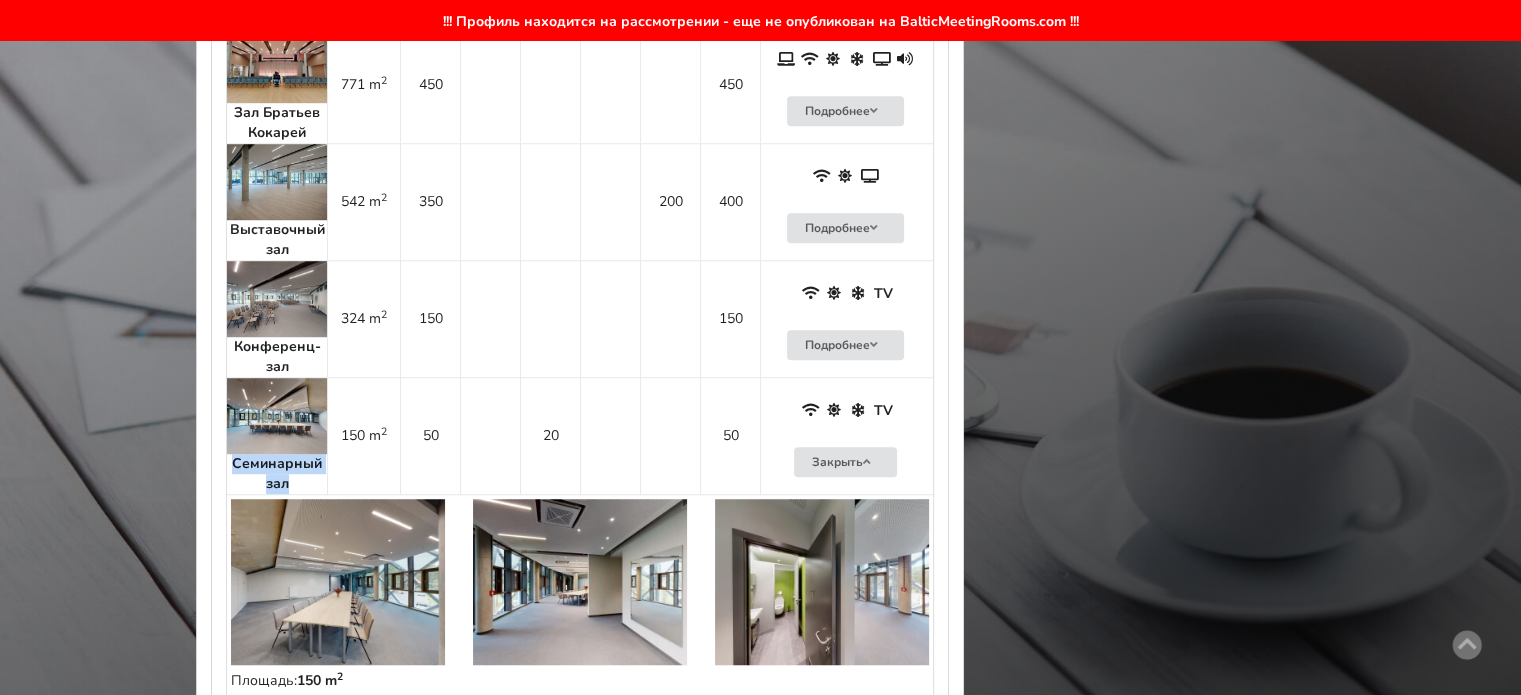 copy on "Семинарный зал" 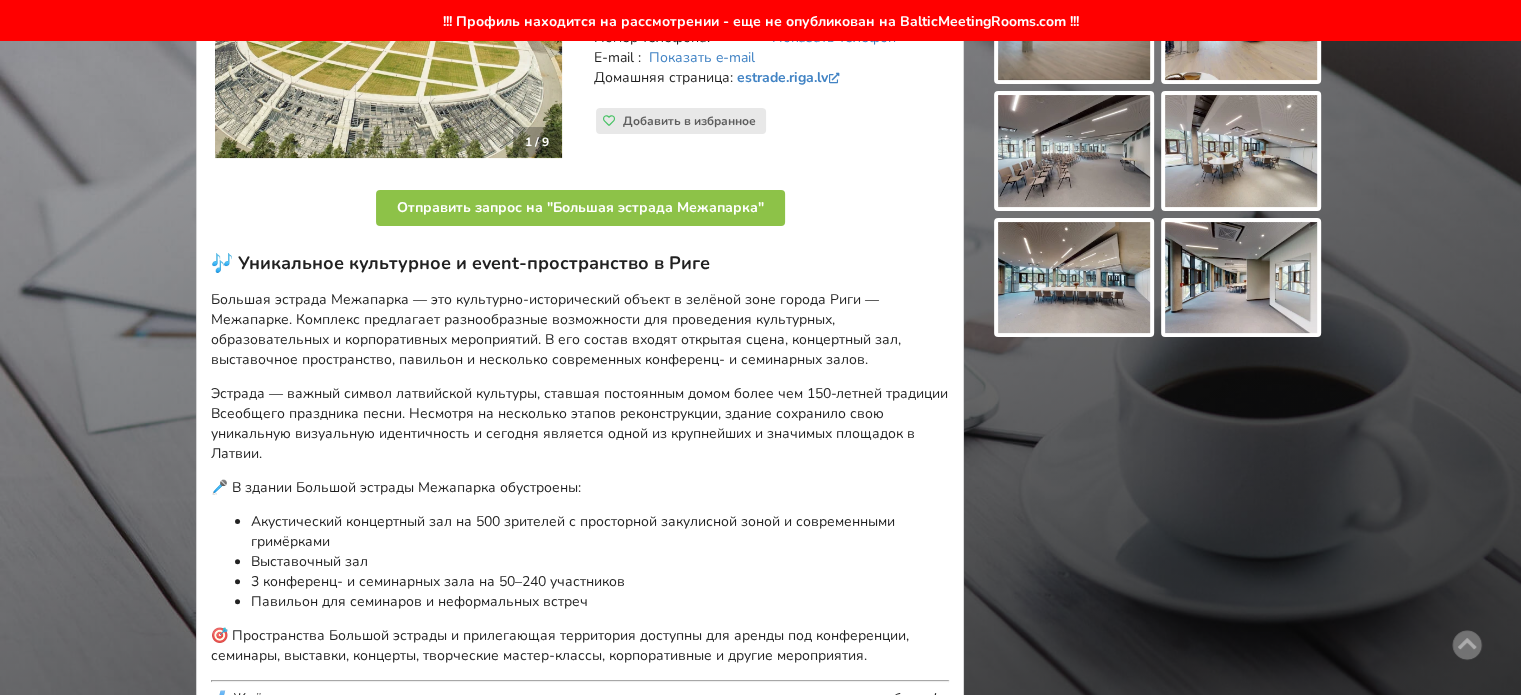 scroll, scrollTop: 0, scrollLeft: 0, axis: both 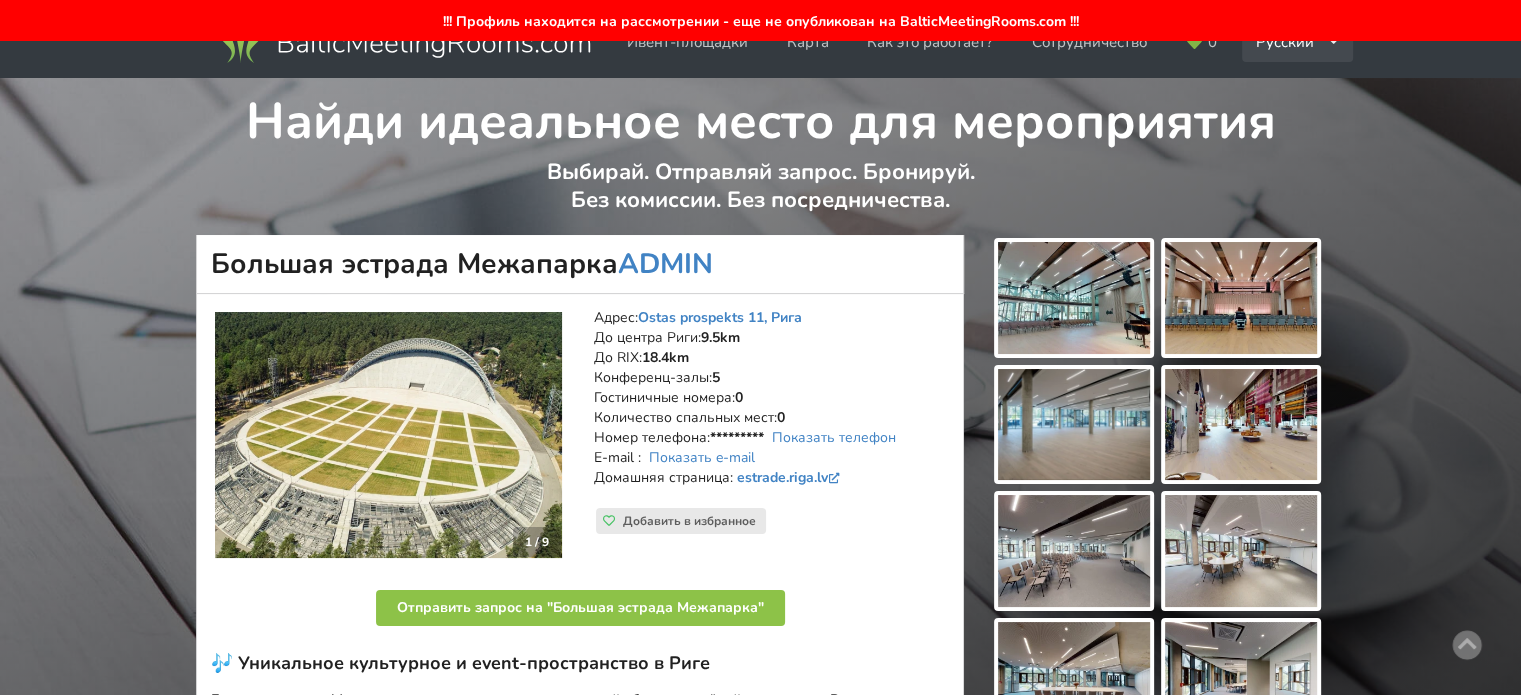 click on "Русский
English
Latviešu" at bounding box center (1298, 42) 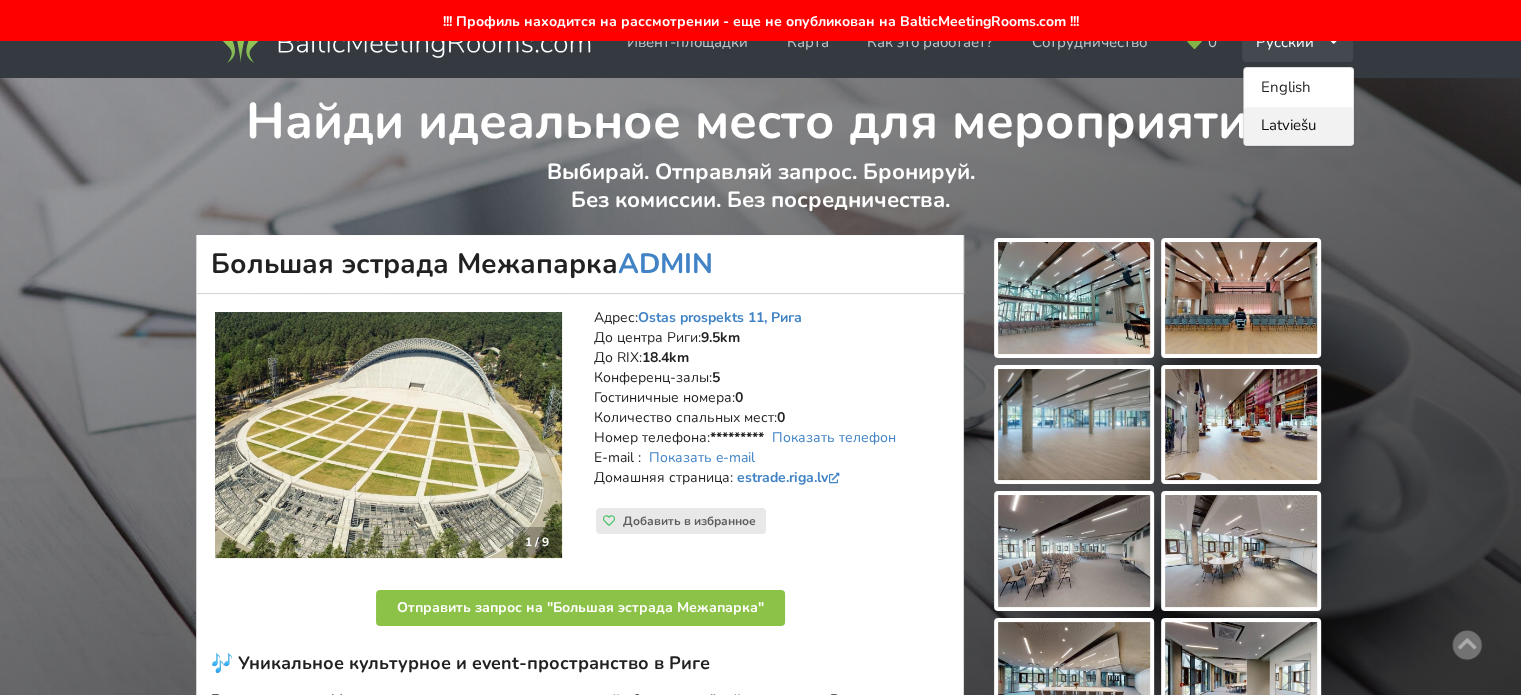 click on "Latviešu" at bounding box center [1298, 126] 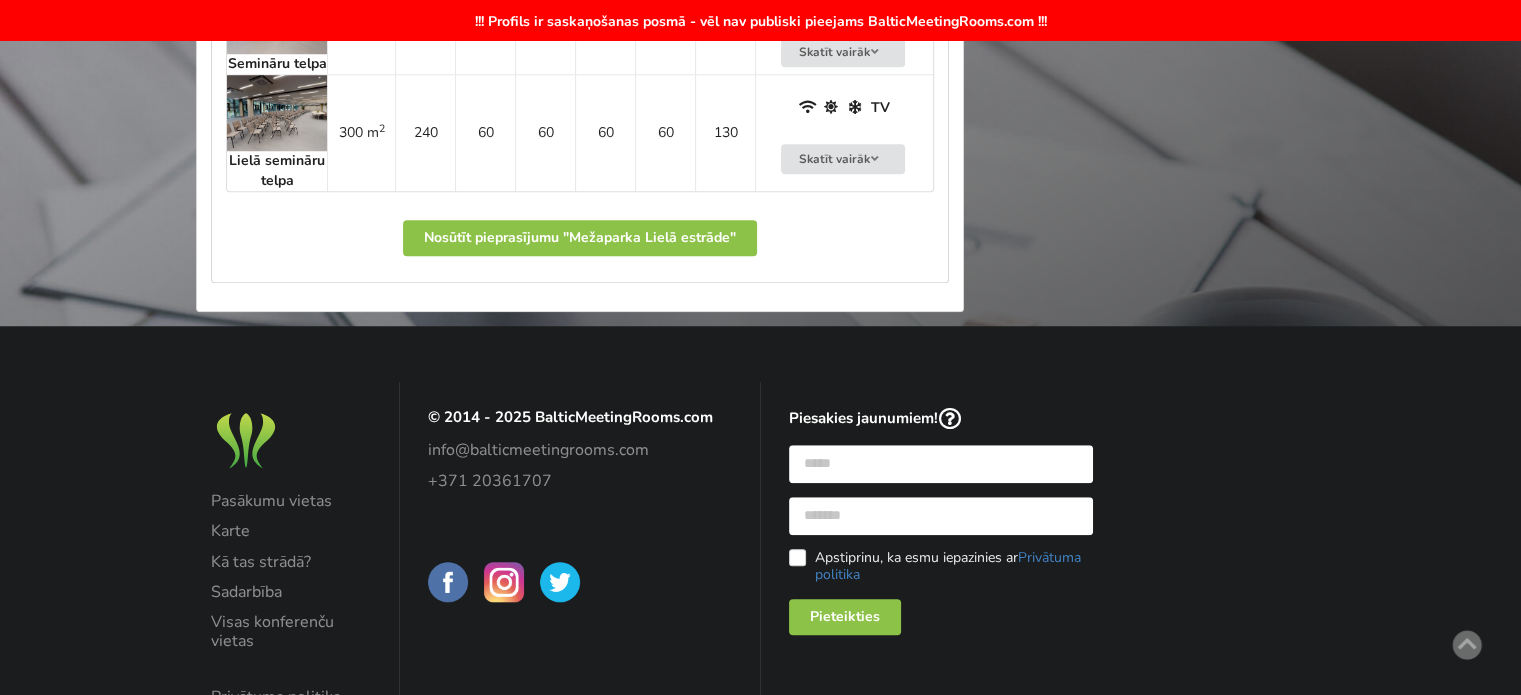 scroll, scrollTop: 1300, scrollLeft: 0, axis: vertical 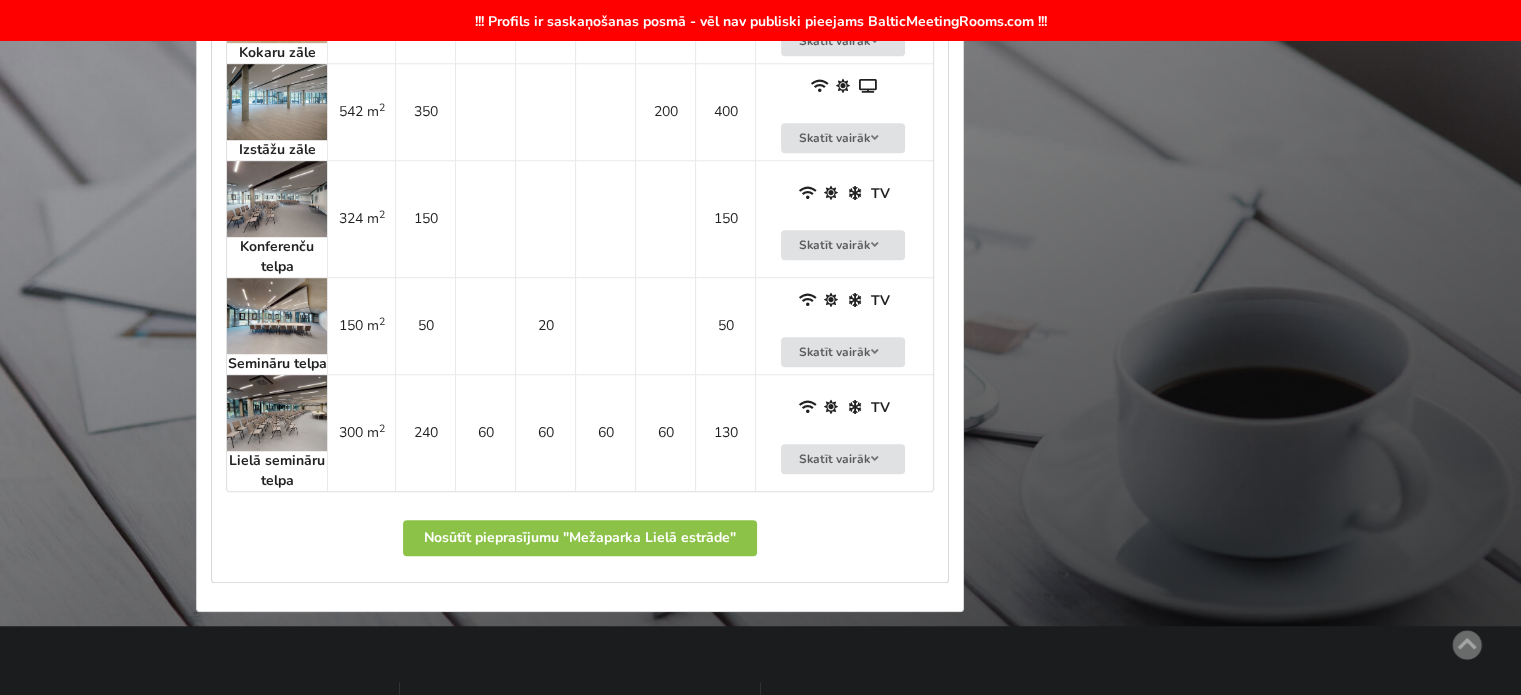 click at bounding box center (277, 413) 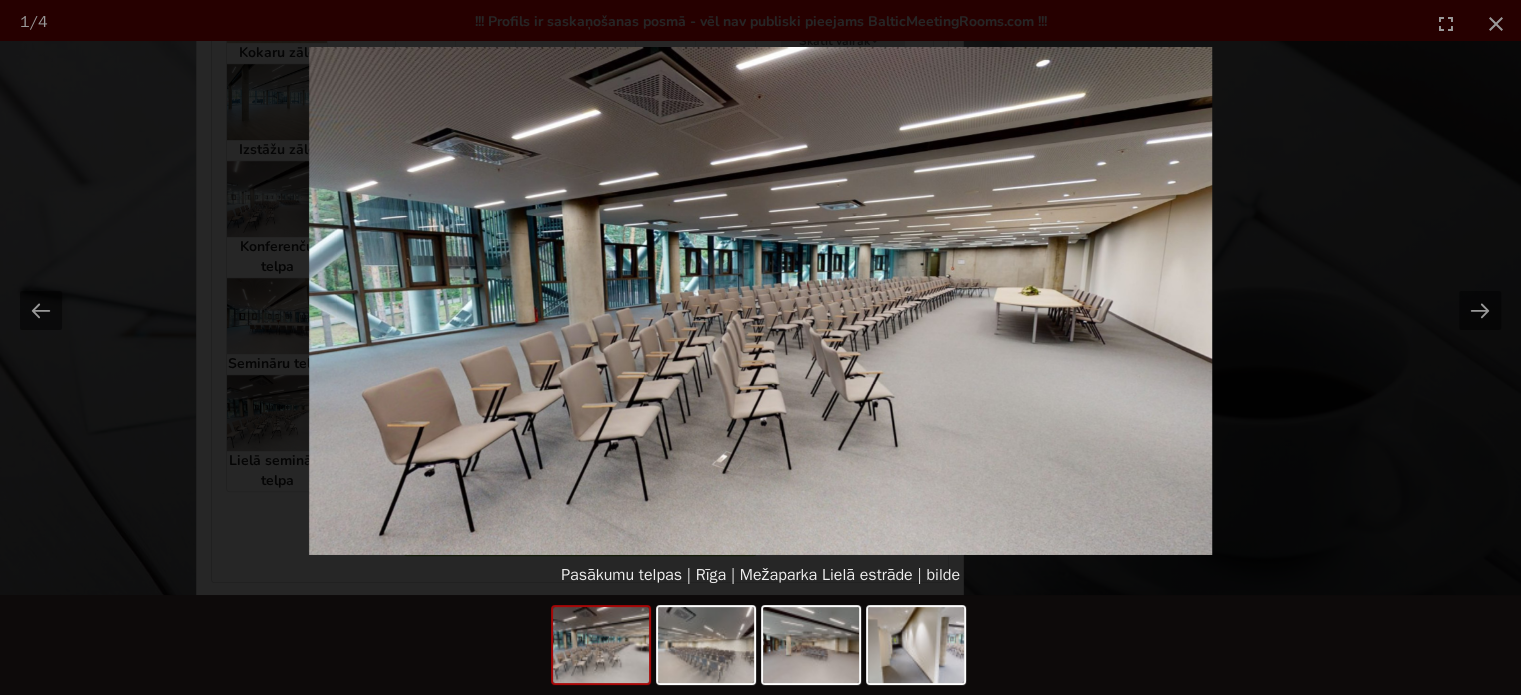 scroll, scrollTop: 0, scrollLeft: 0, axis: both 